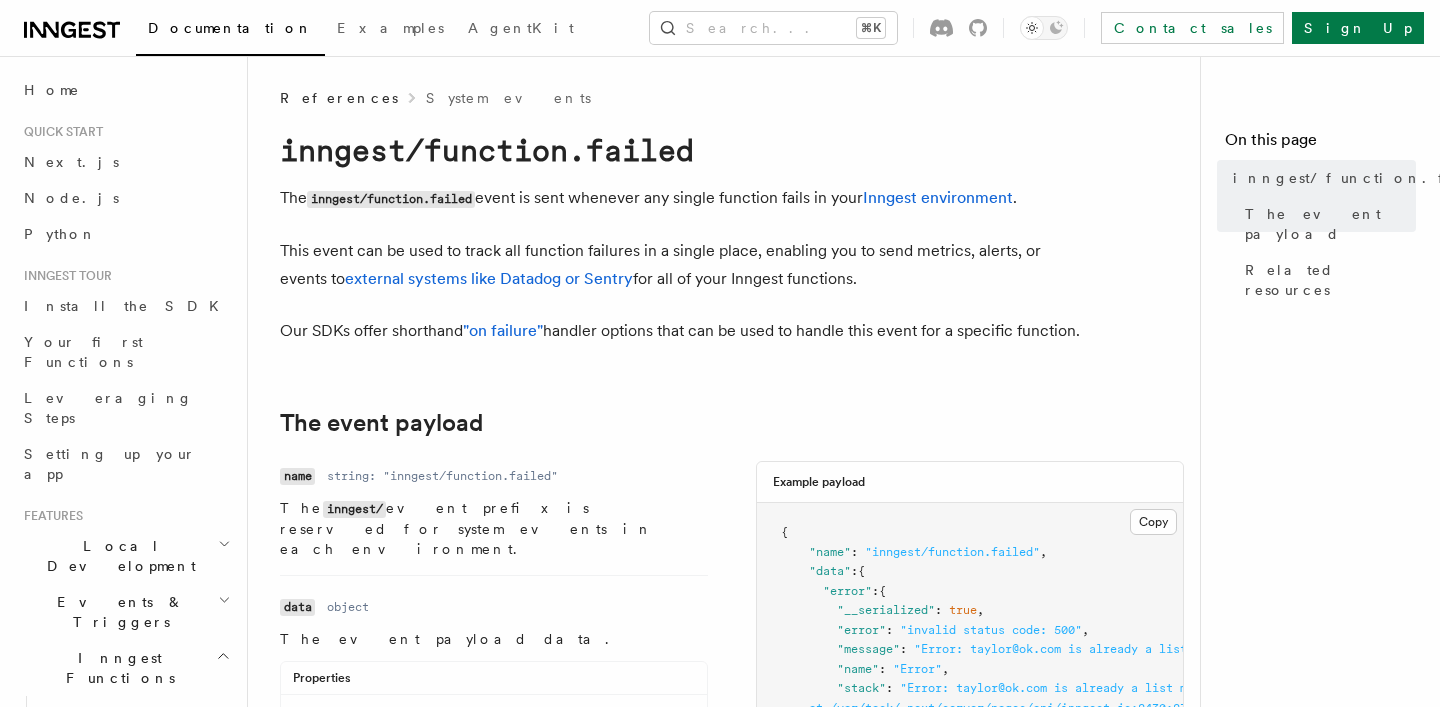 scroll, scrollTop: 0, scrollLeft: 0, axis: both 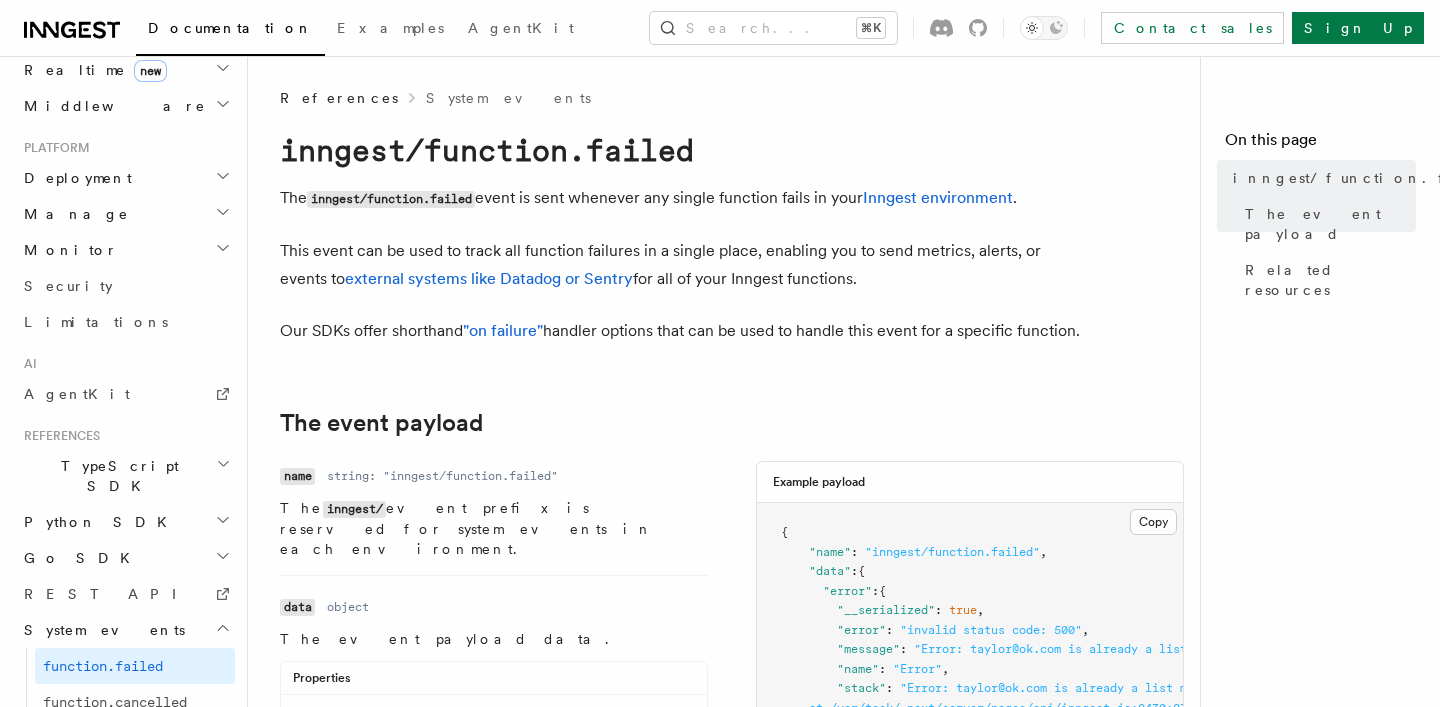 click on "This event can be used to track all function failures in a single place, enabling you to send metrics, alerts, or events to  external systems like Datadog or Sentry  for all of your Inngest functions." at bounding box center (680, 265) 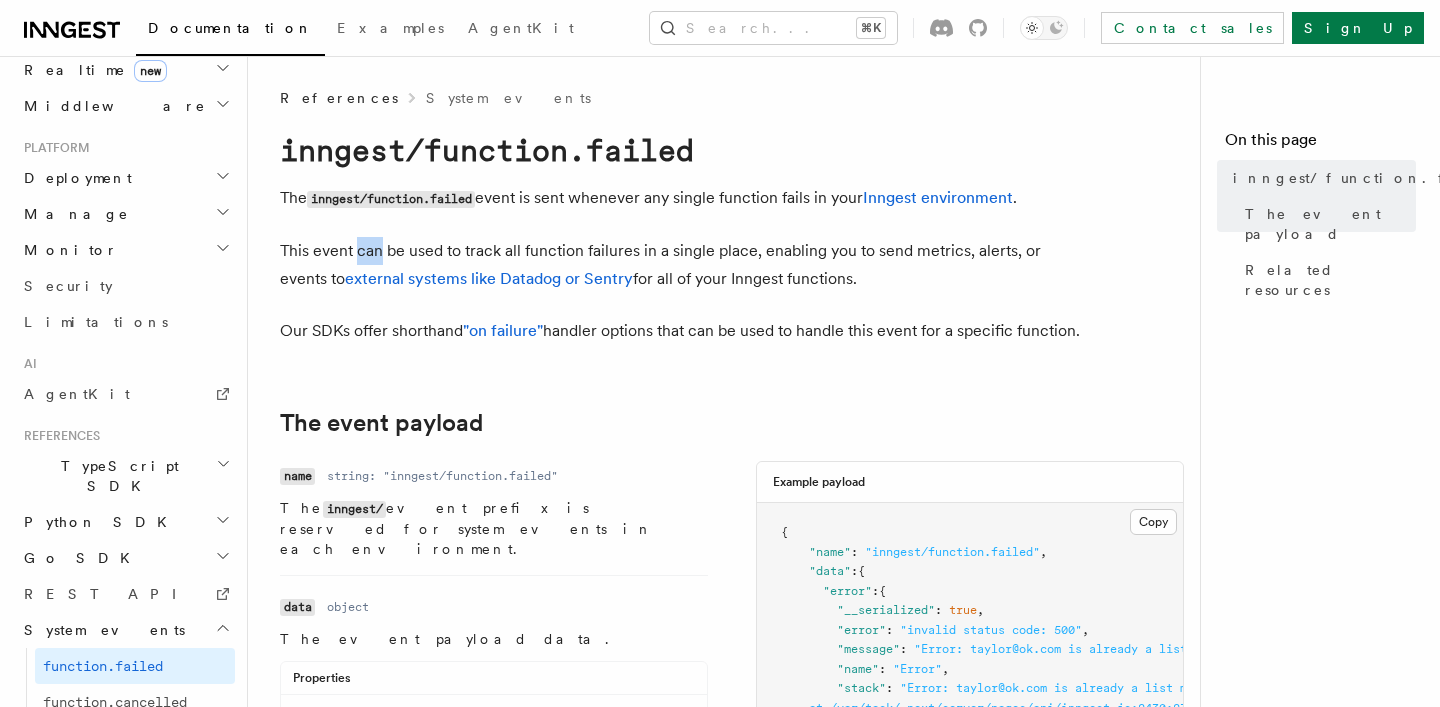 click on "This event can be used to track all function failures in a single place, enabling you to send metrics, alerts, or events to  external systems like Datadog or Sentry  for all of your Inngest functions." at bounding box center (680, 265) 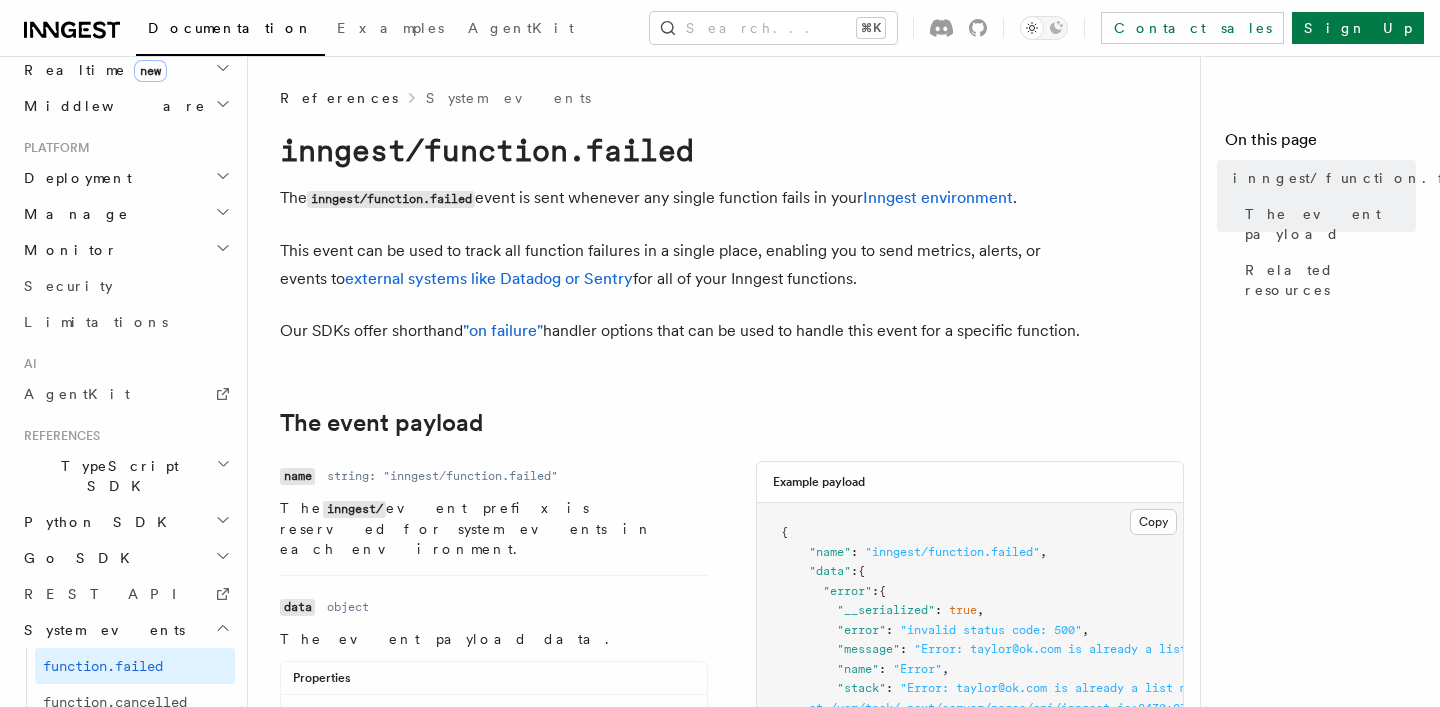 click on "This event can be used to track all function failures in a single place, enabling you to send metrics, alerts, or events to  external systems like Datadog or Sentry  for all of your Inngest functions." at bounding box center (680, 265) 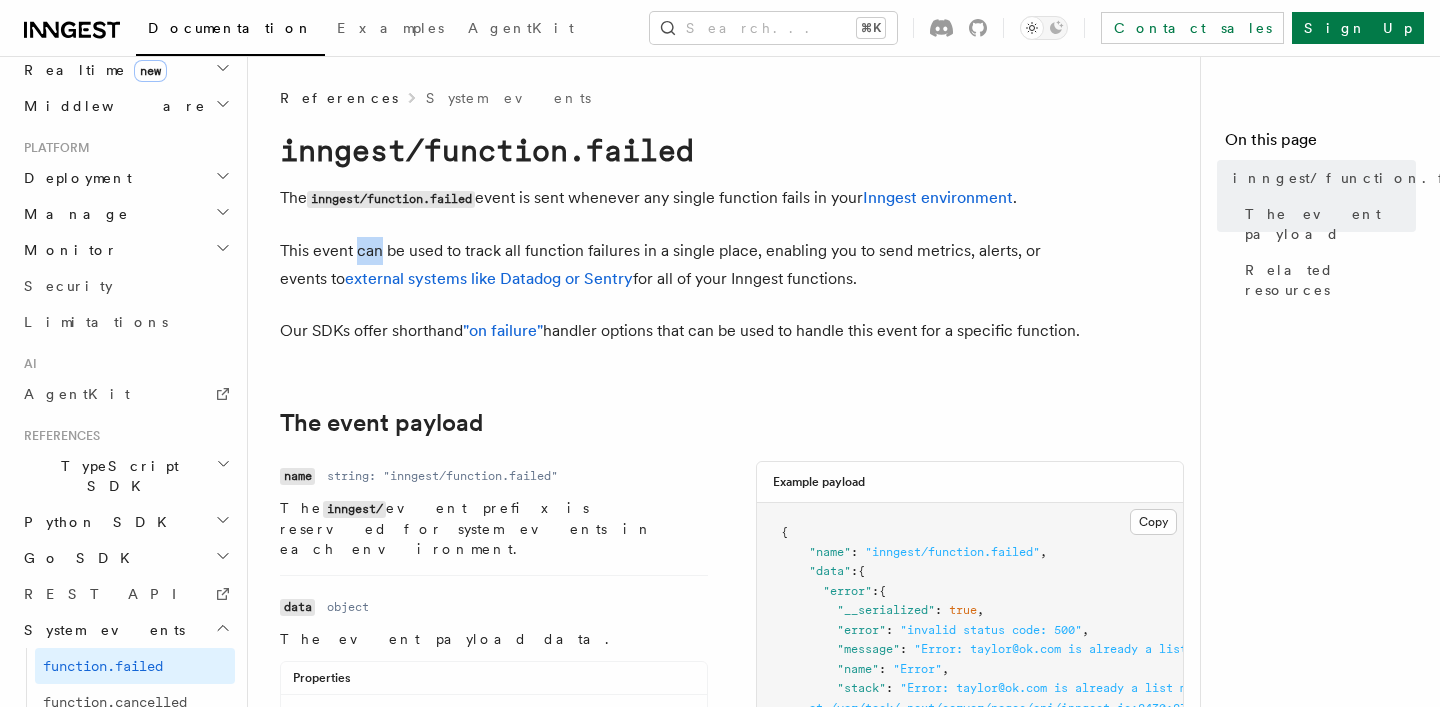 click on "This event can be used to track all function failures in a single place, enabling you to send metrics, alerts, or events to  external systems like Datadog or Sentry  for all of your Inngest functions." at bounding box center [680, 265] 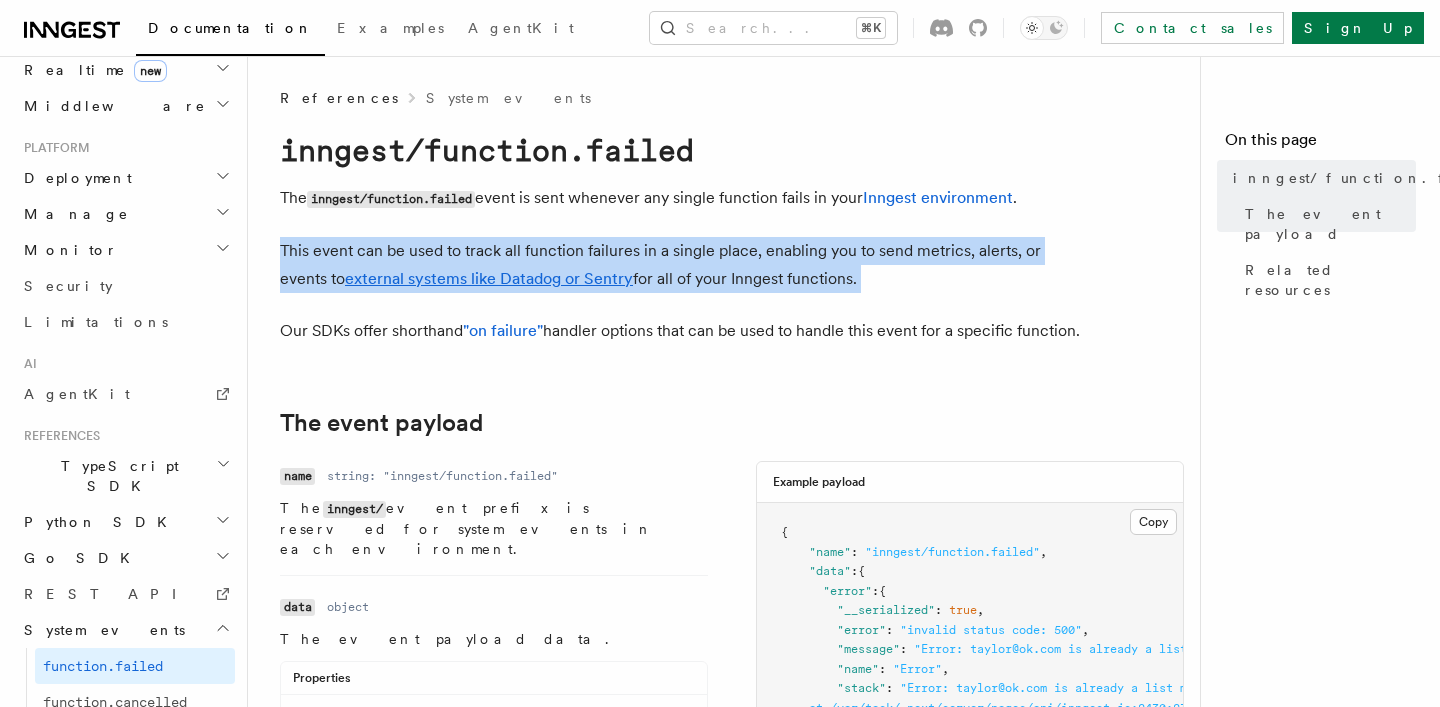 click on "This event can be used to track all function failures in a single place, enabling you to send metrics, alerts, or events to  external systems like Datadog or Sentry  for all of your Inngest functions." at bounding box center [680, 265] 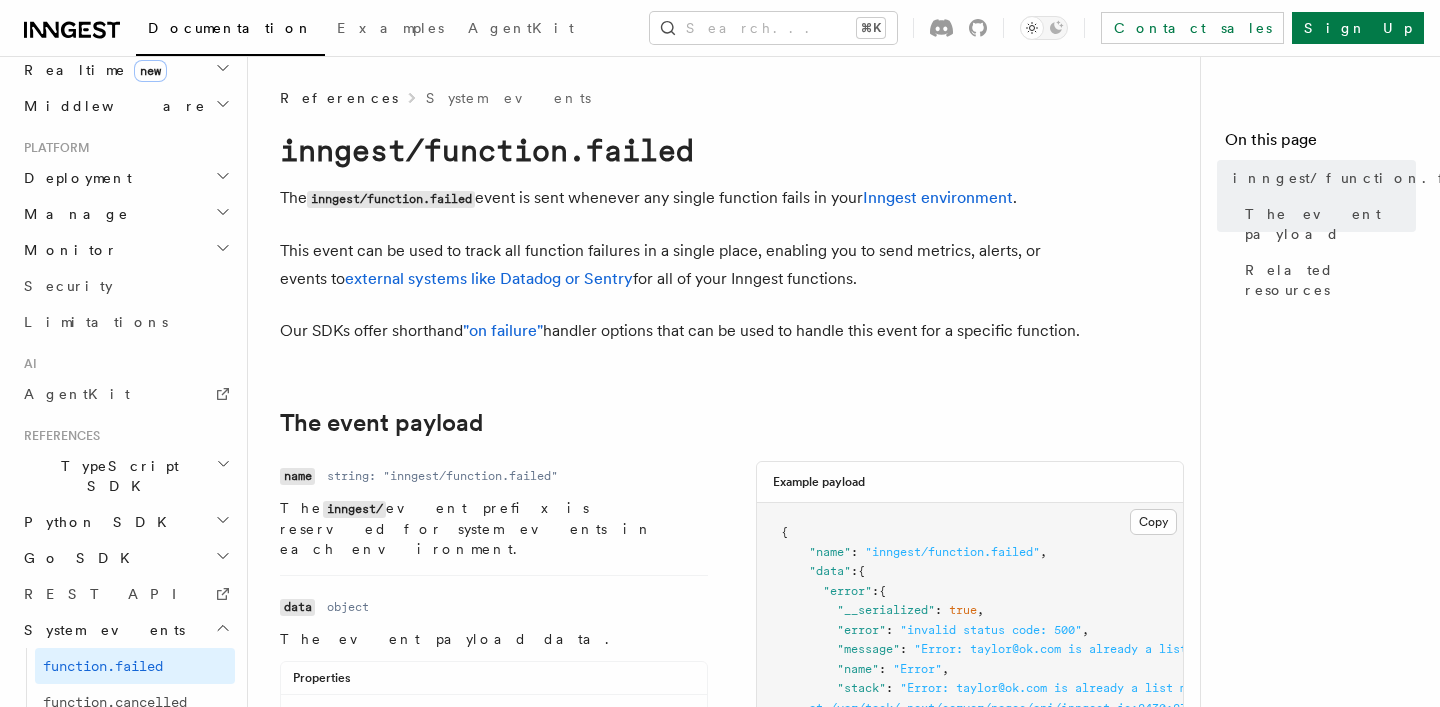 click on "Our SDKs offer shorthand  "on failure"  handler options that can be used to handle this event for a specific function." at bounding box center (680, 331) 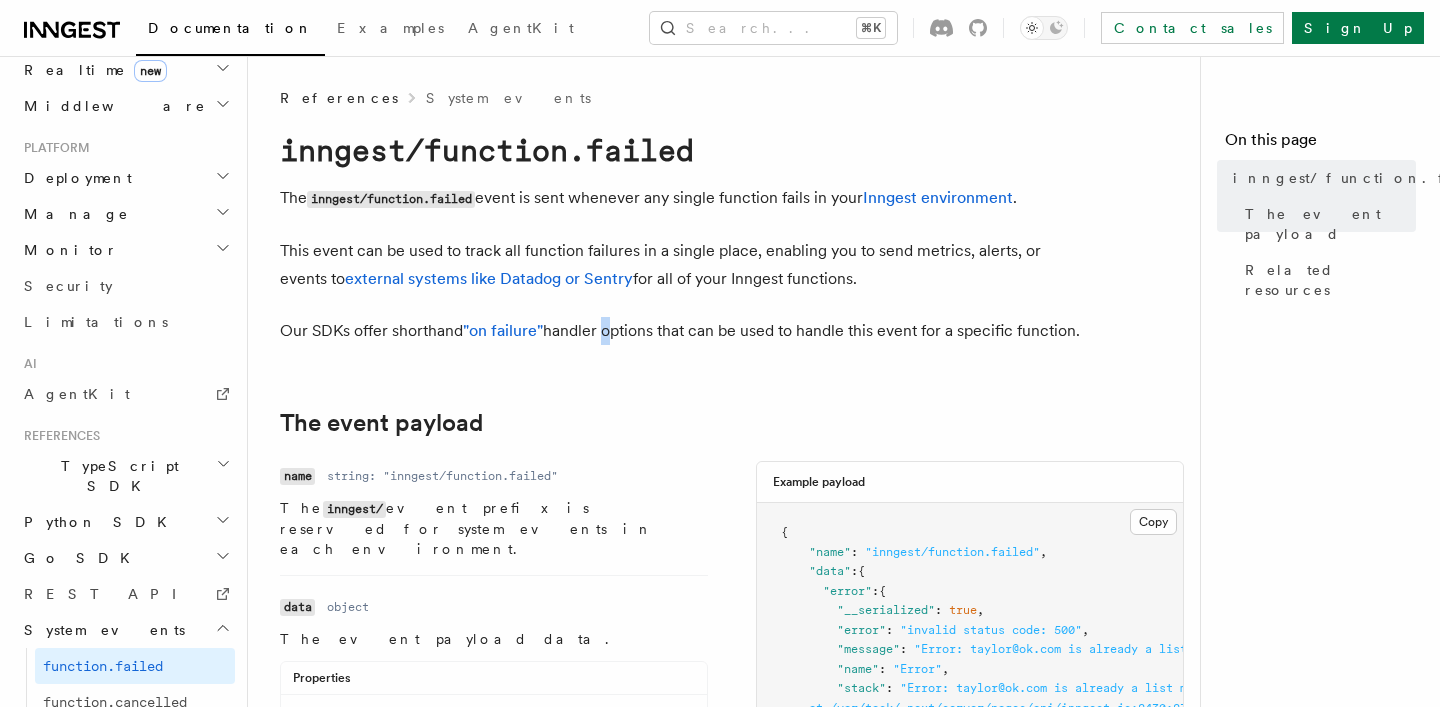 click on "Our SDKs offer shorthand  "on failure"  handler options that can be used to handle this event for a specific function." at bounding box center (680, 331) 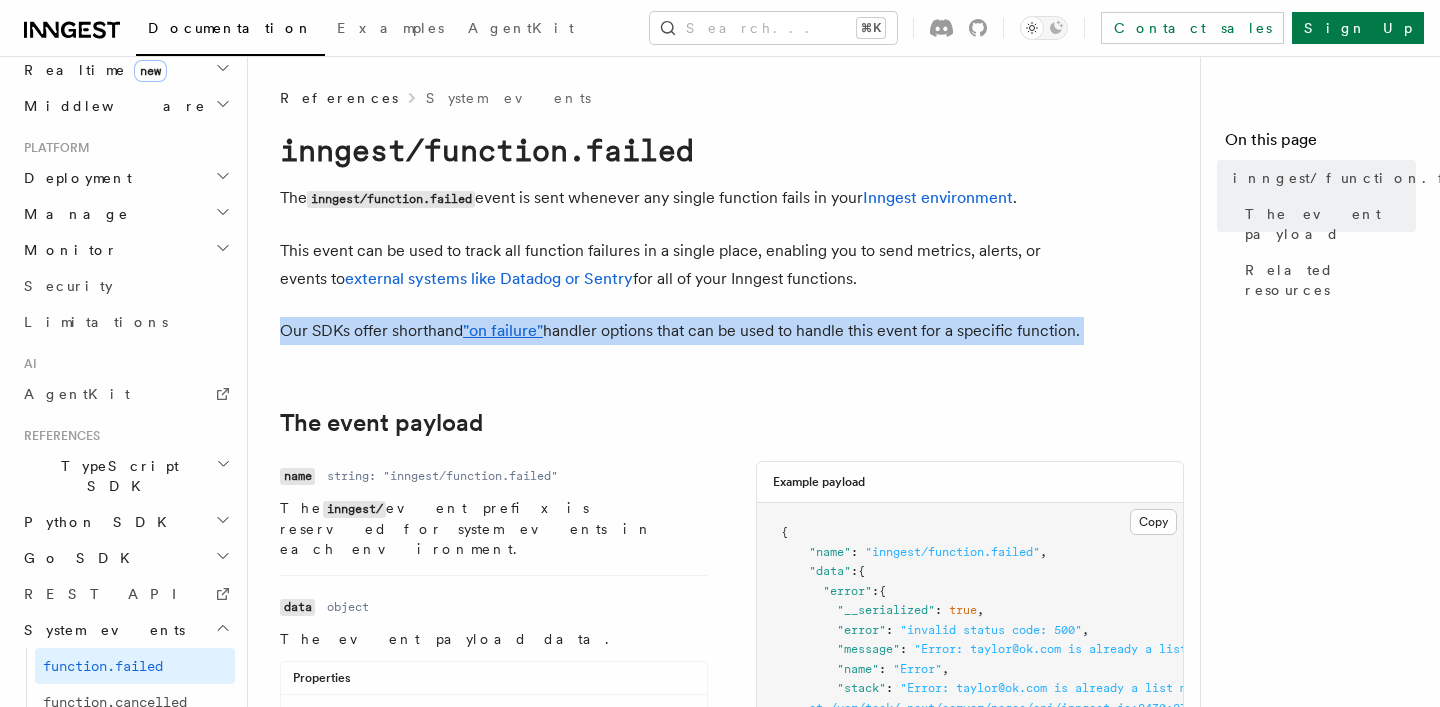 click on "Our SDKs offer shorthand  "on failure"  handler options that can be used to handle this event for a specific function." at bounding box center [680, 331] 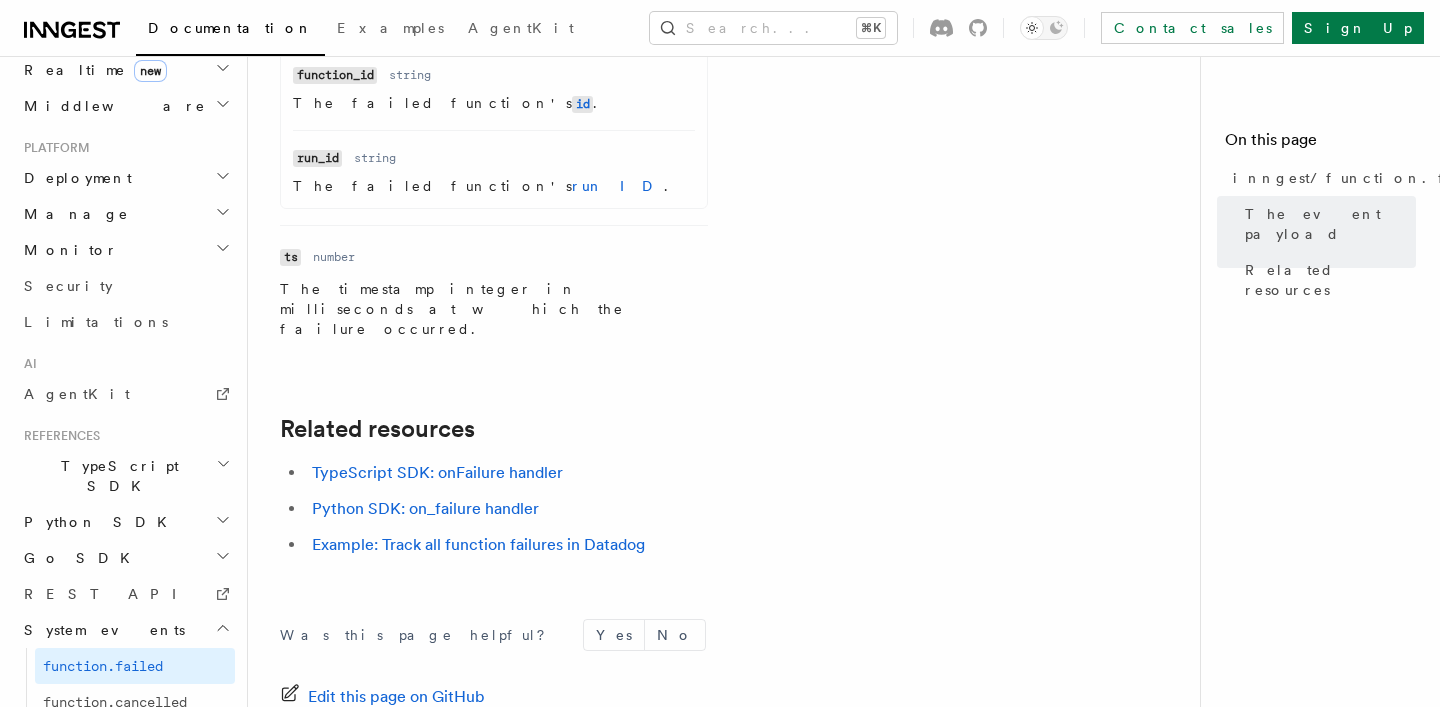 scroll, scrollTop: 1311, scrollLeft: 0, axis: vertical 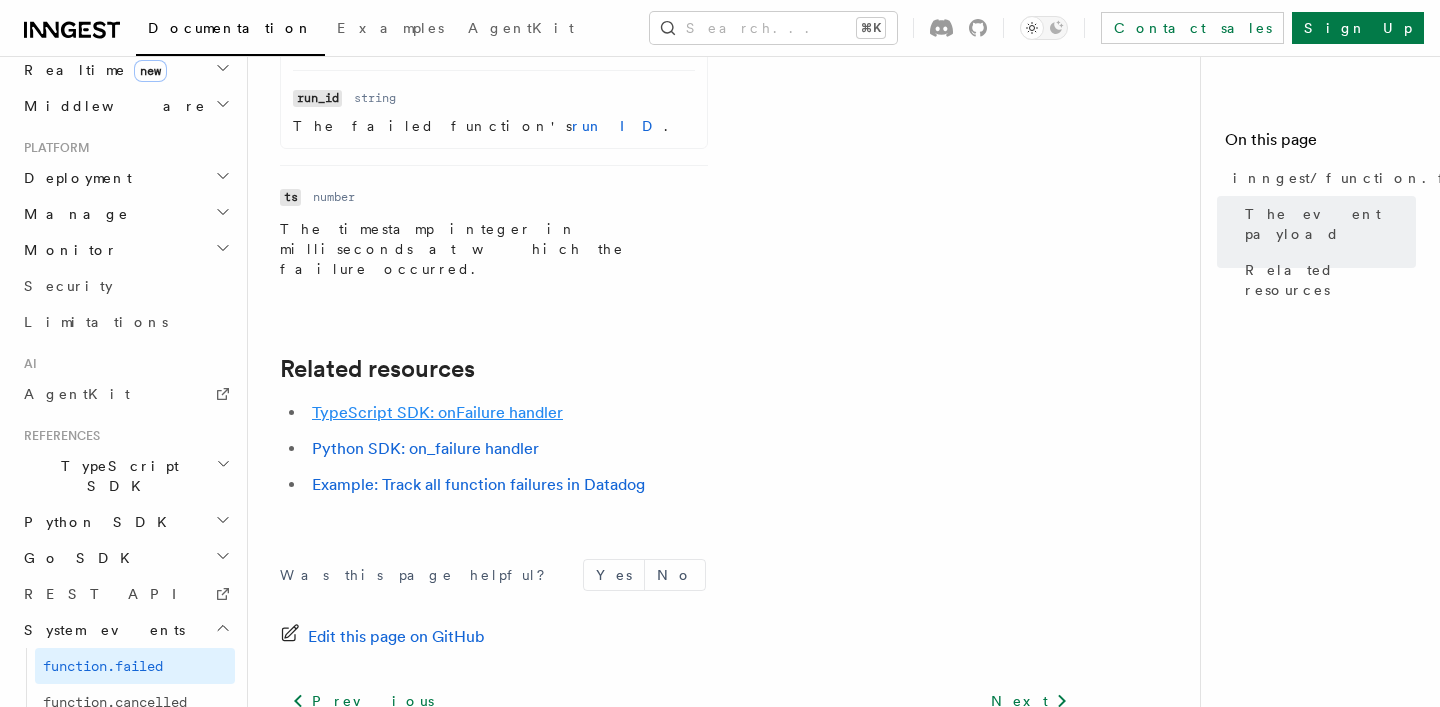 click on "TypeScript SDK: onFailure handler" at bounding box center (437, 412) 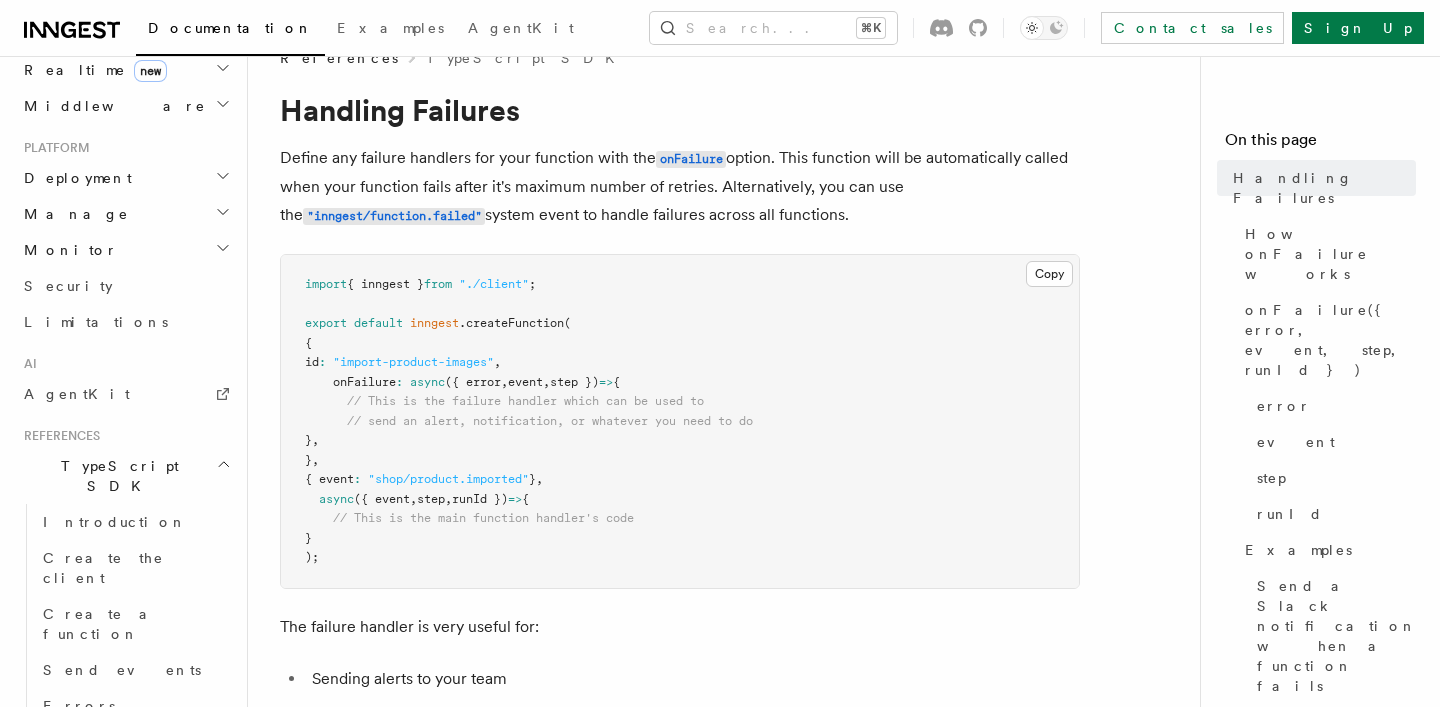scroll, scrollTop: 41, scrollLeft: 0, axis: vertical 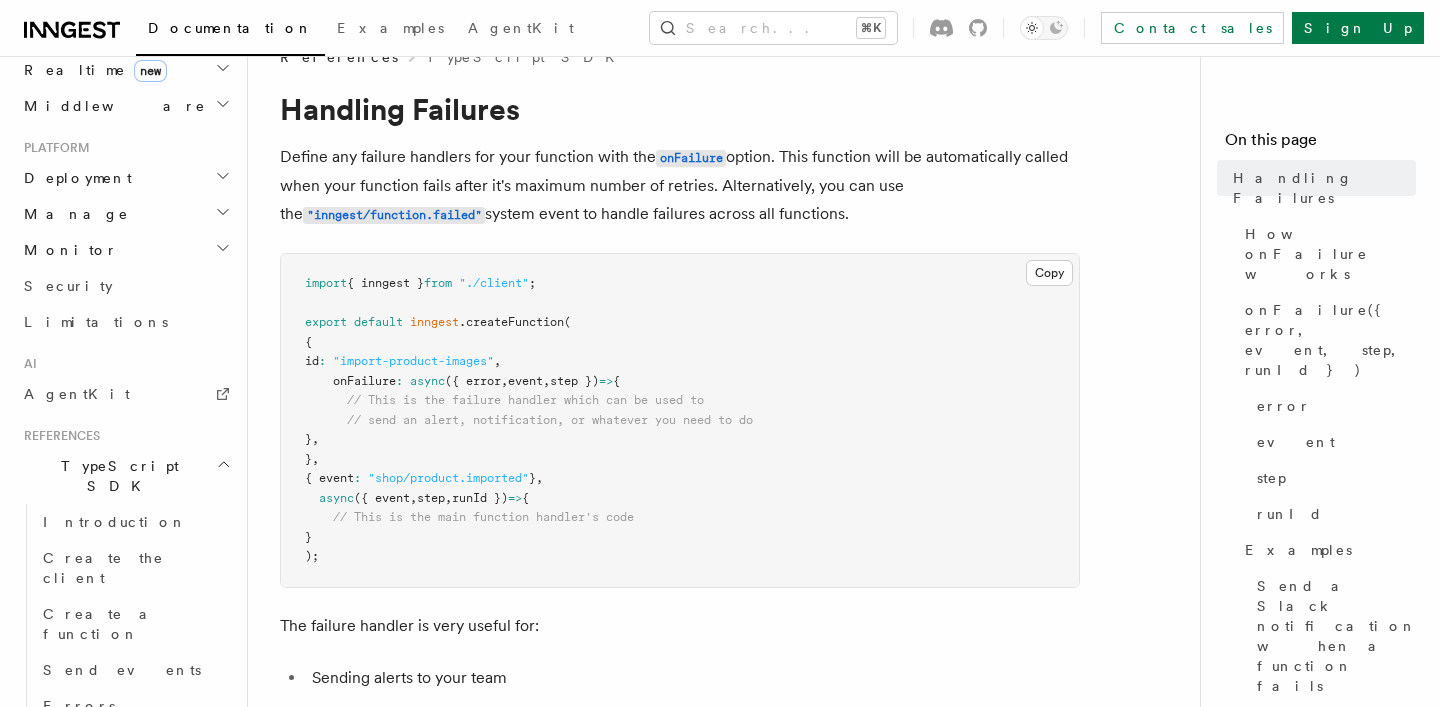 click on "// send an alert, notification, or whatever you need to do" at bounding box center [550, 420] 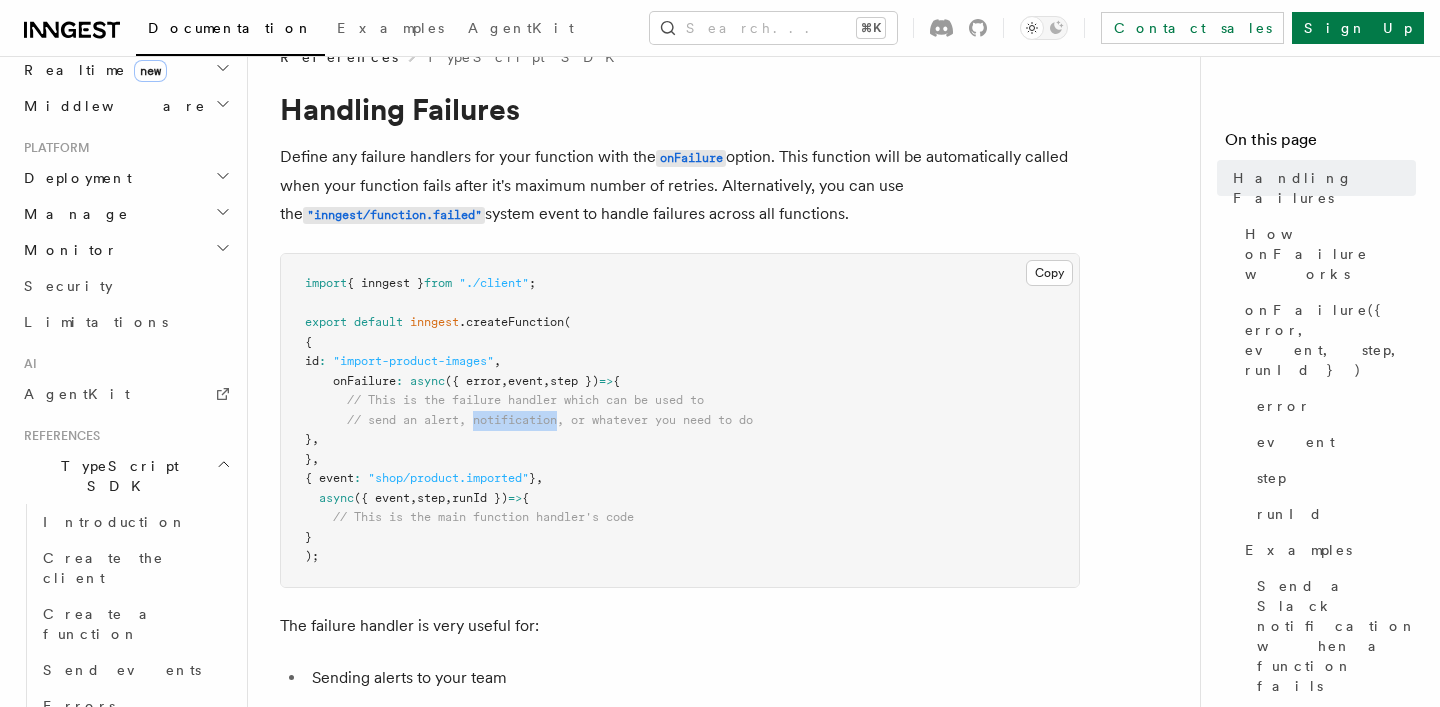 click on "// send an alert, notification, or whatever you need to do" at bounding box center (550, 420) 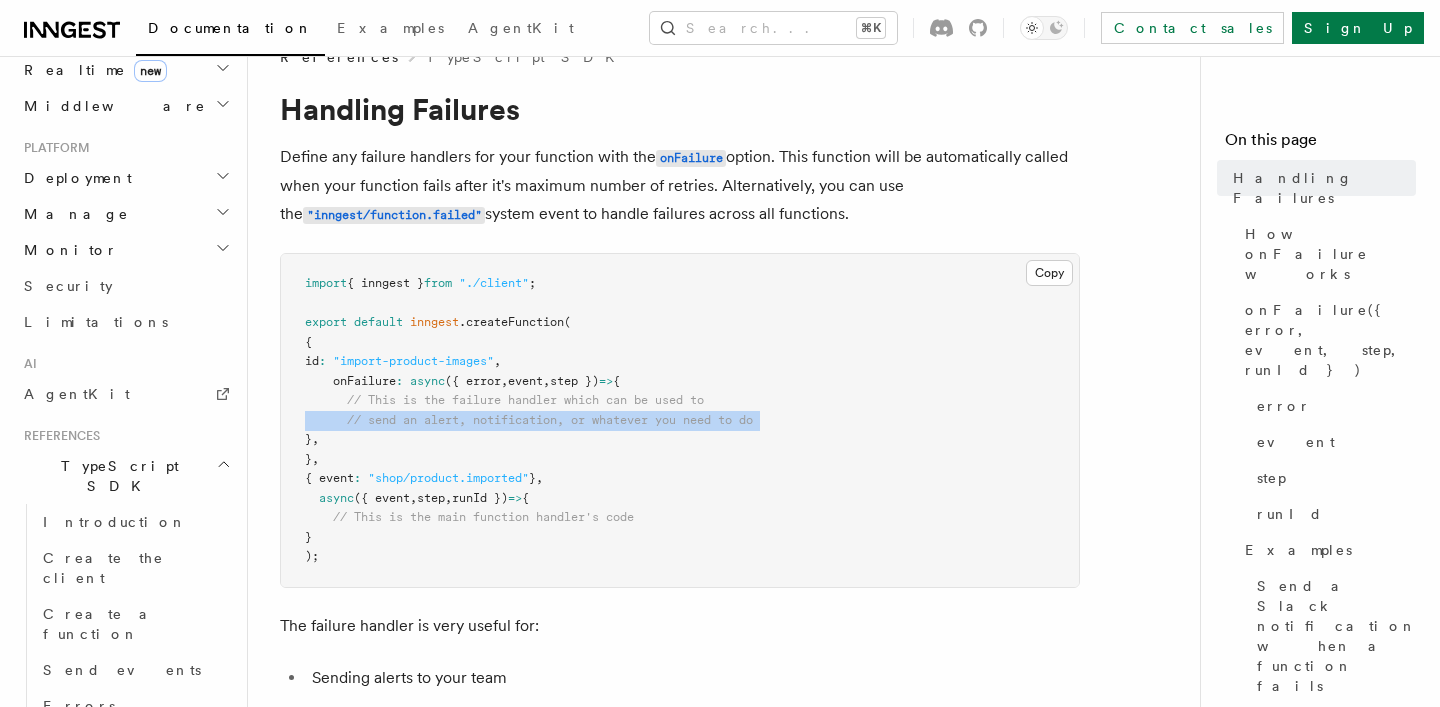 click on "// send an alert, notification, or whatever you need to do" at bounding box center [550, 420] 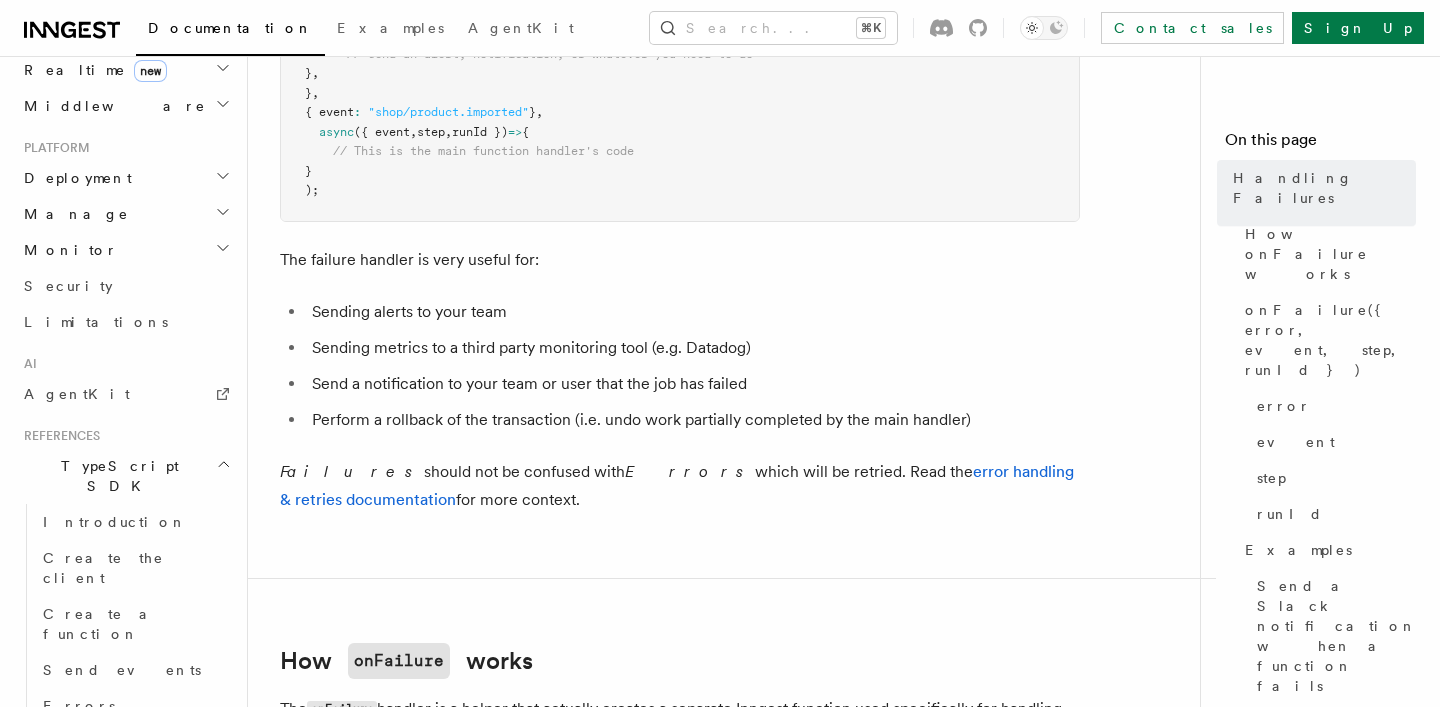 scroll, scrollTop: 413, scrollLeft: 0, axis: vertical 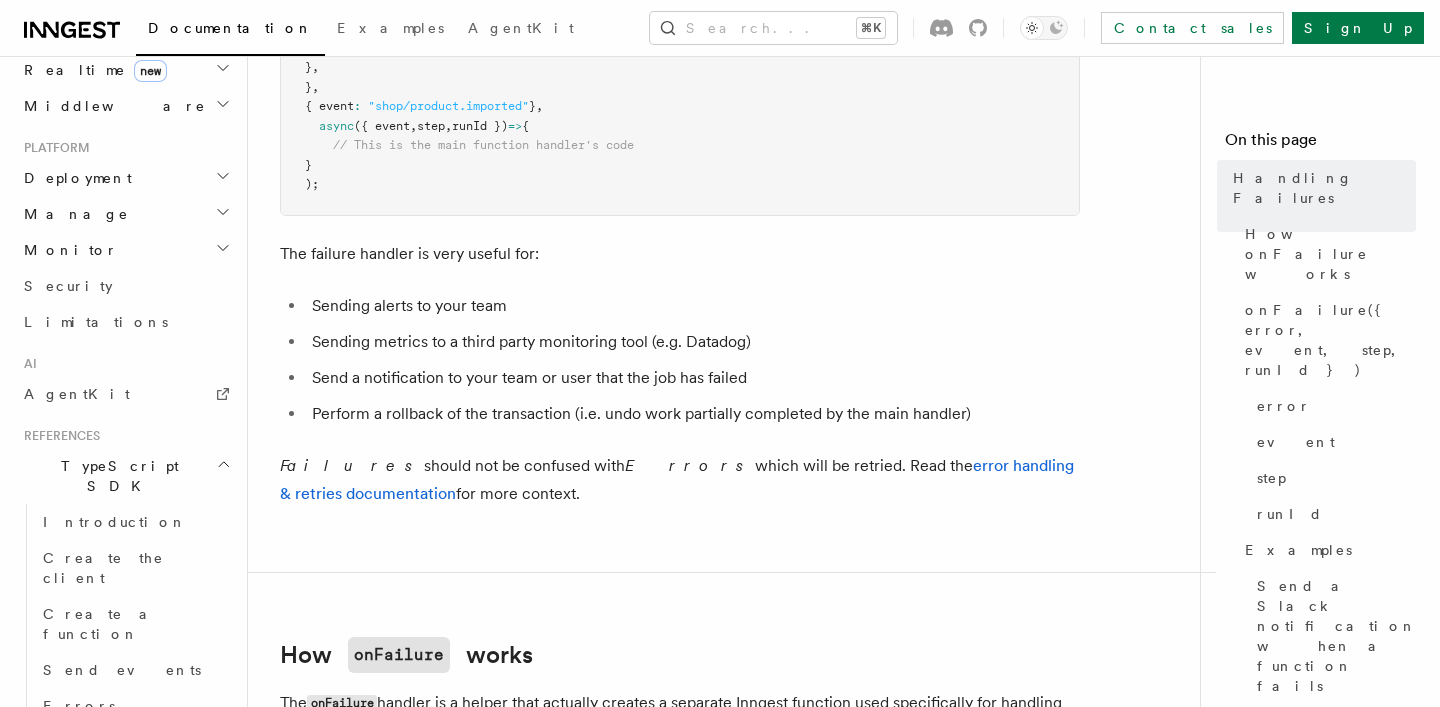 click on "Failures  should not be confused with  Errors  which will be retried. Read the  error handling & retries documentation  for more context." at bounding box center [680, 480] 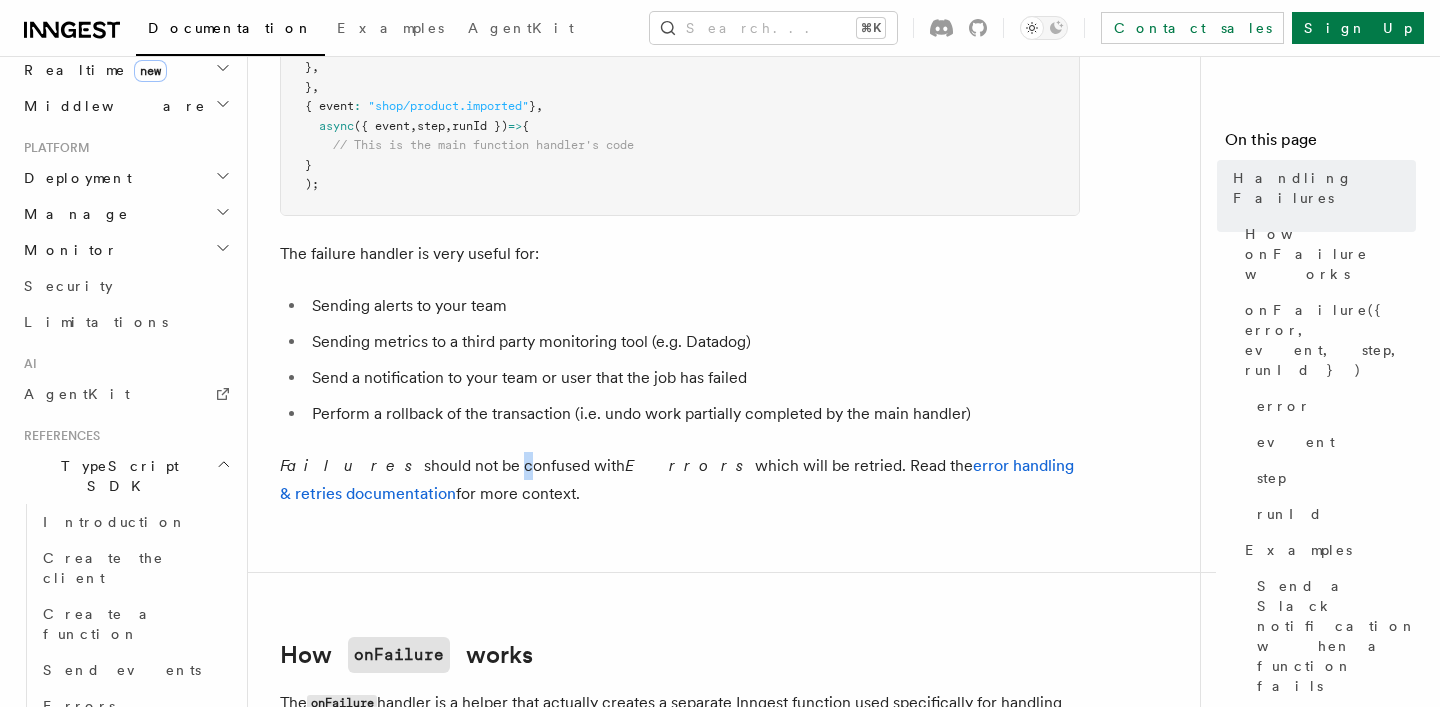 click on "Failures  should not be confused with  Errors  which will be retried. Read the  error handling & retries documentation  for more context." at bounding box center [680, 480] 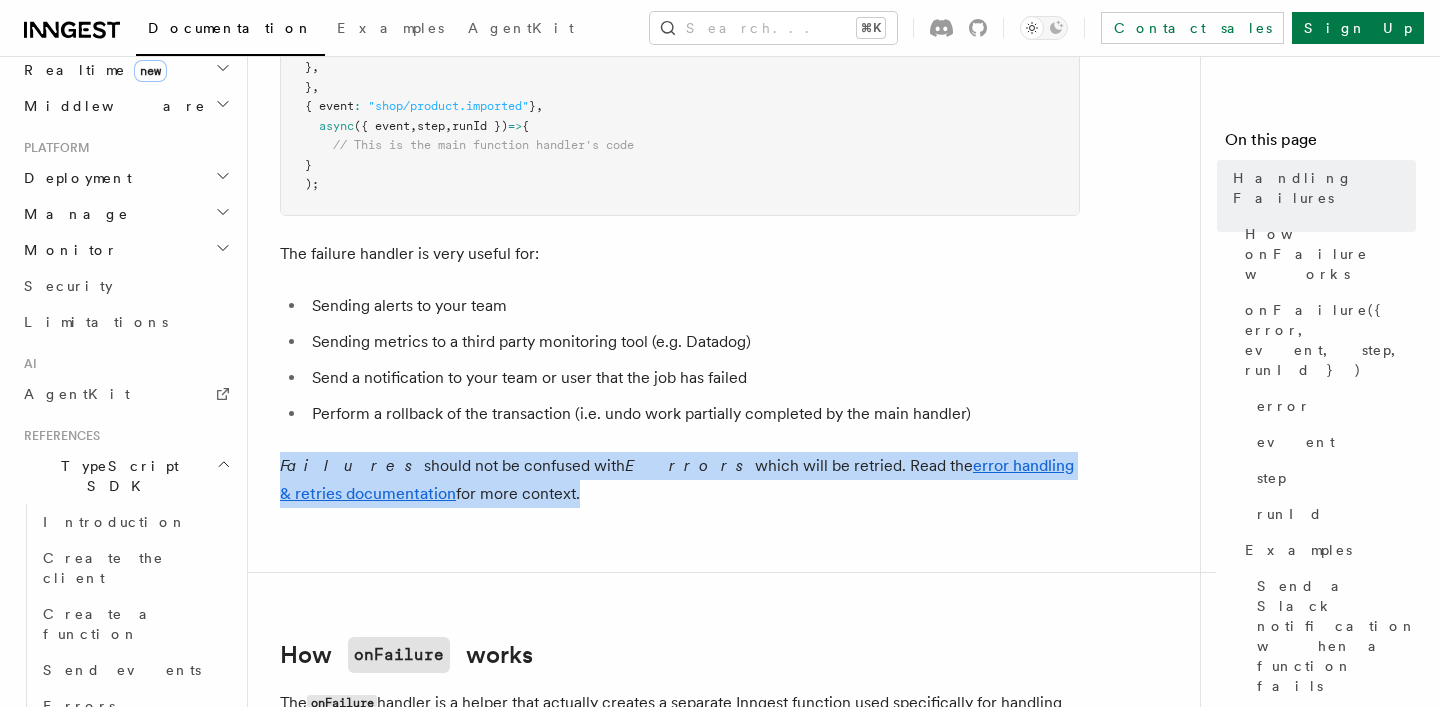 click on "Failures  should not be confused with  Errors  which will be retried. Read the  error handling & retries documentation  for more context." at bounding box center [680, 480] 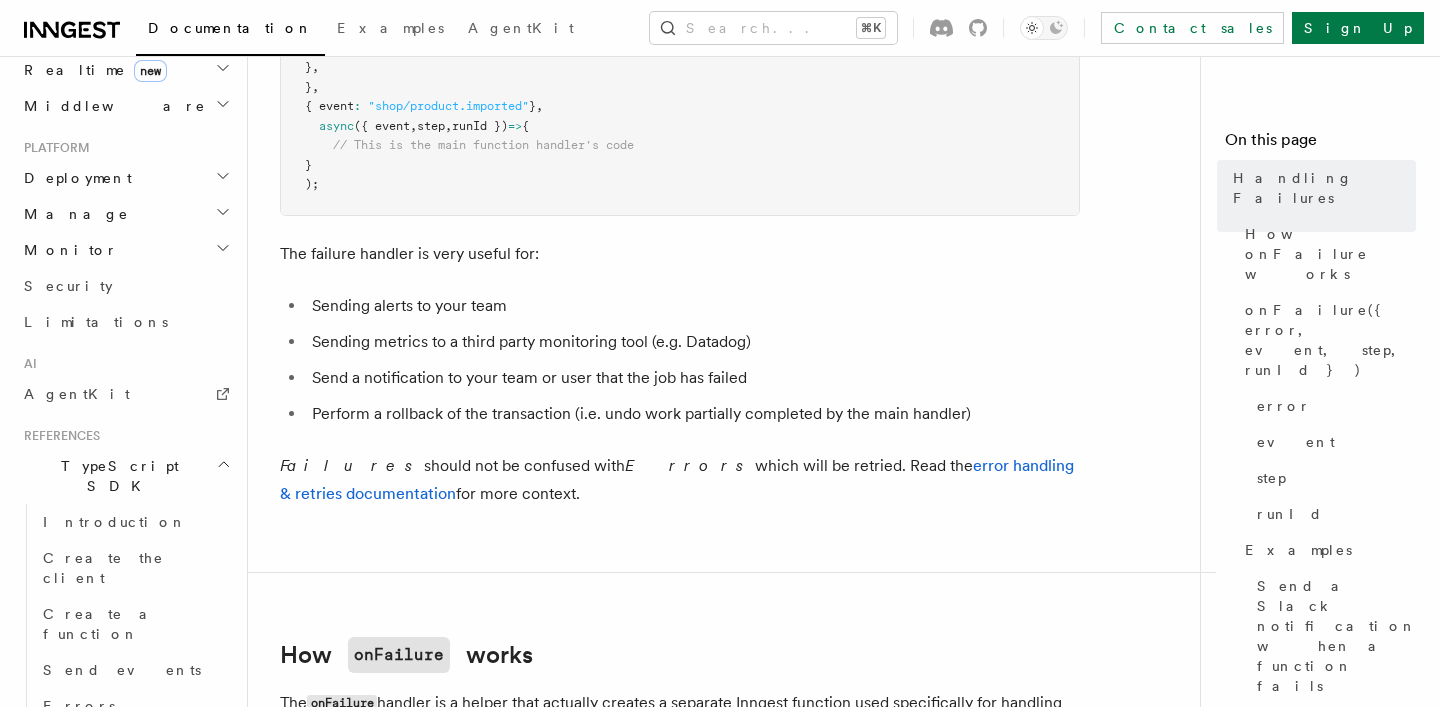 click on "Failures  should not be confused with  Errors  which will be retried. Read the  error handling & retries documentation  for more context." at bounding box center (680, 480) 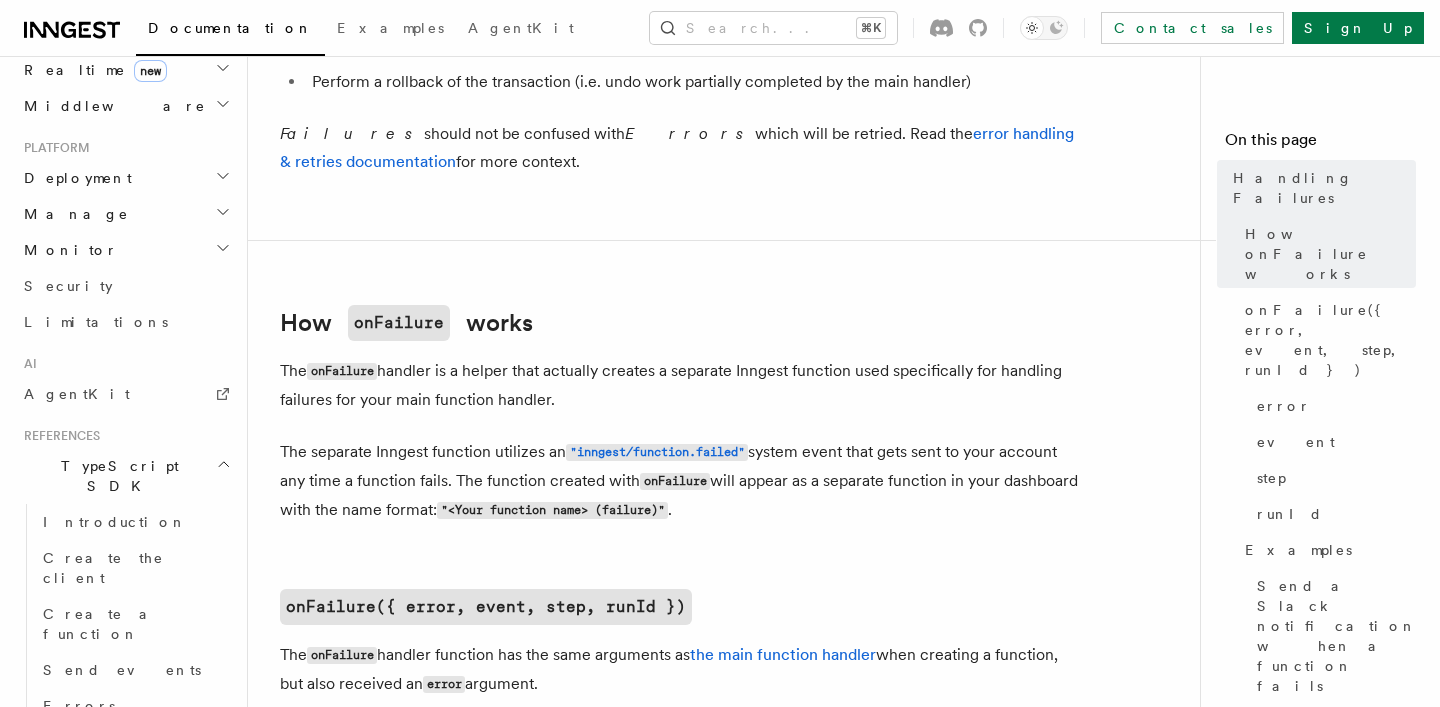 scroll, scrollTop: 749, scrollLeft: 0, axis: vertical 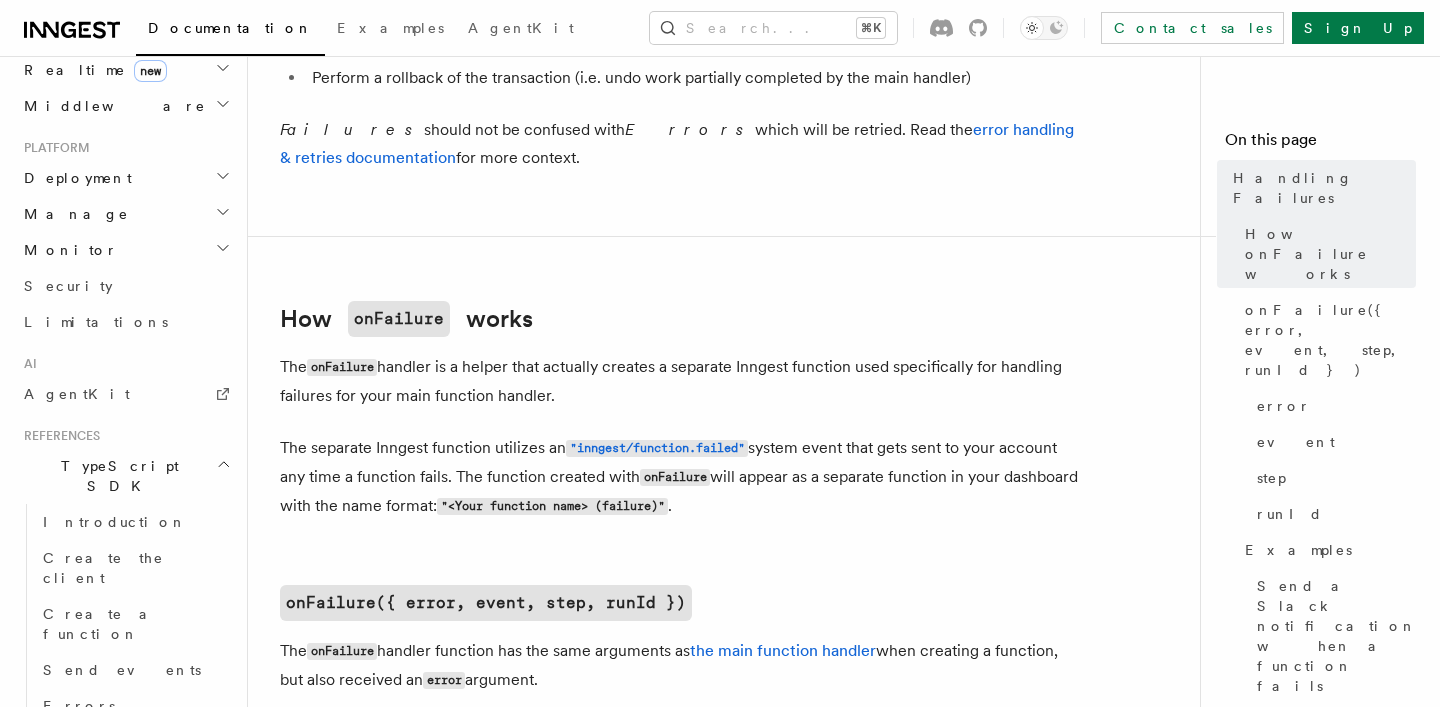 click on "The  onFailure  handler is a helper that actually creates a separate Inngest function used specifically for handling failures for your main function handler." at bounding box center [680, 381] 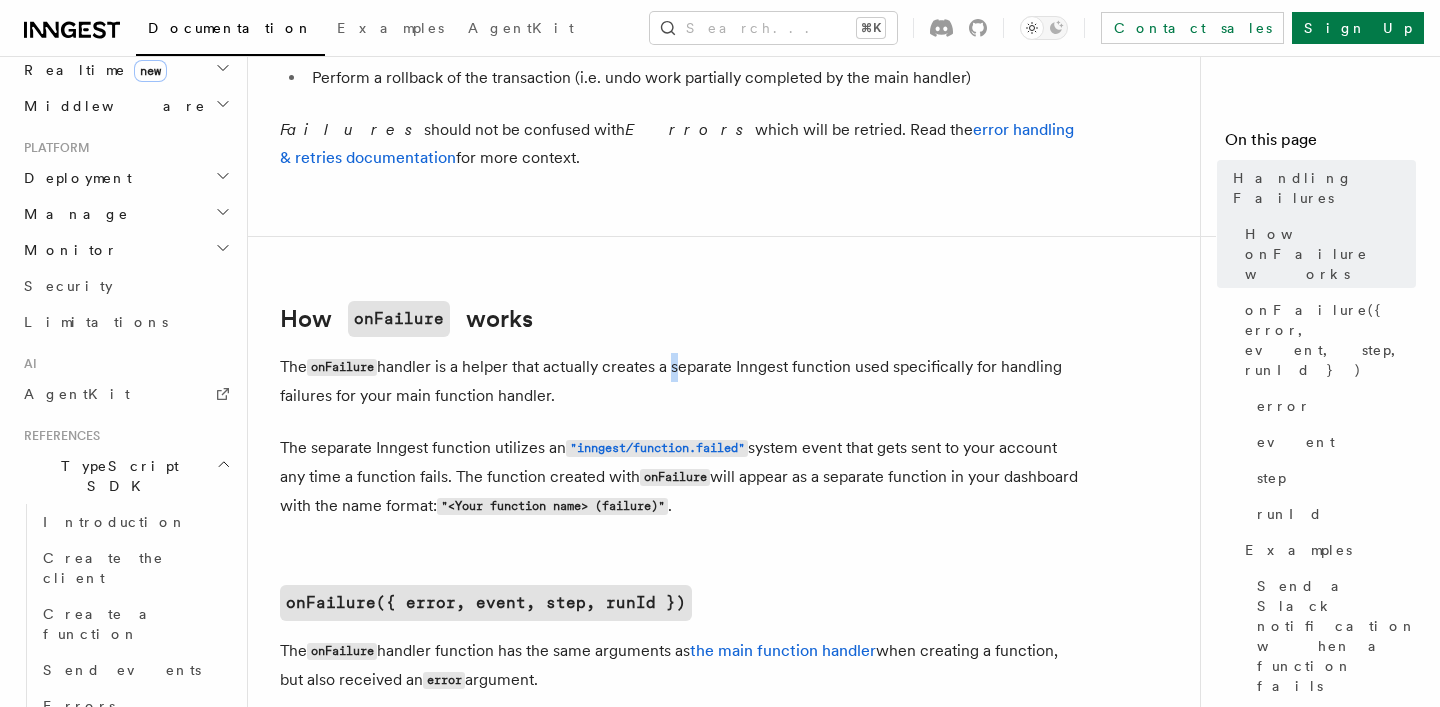 click on "The  onFailure  handler is a helper that actually creates a separate Inngest function used specifically for handling failures for your main function handler." at bounding box center (680, 381) 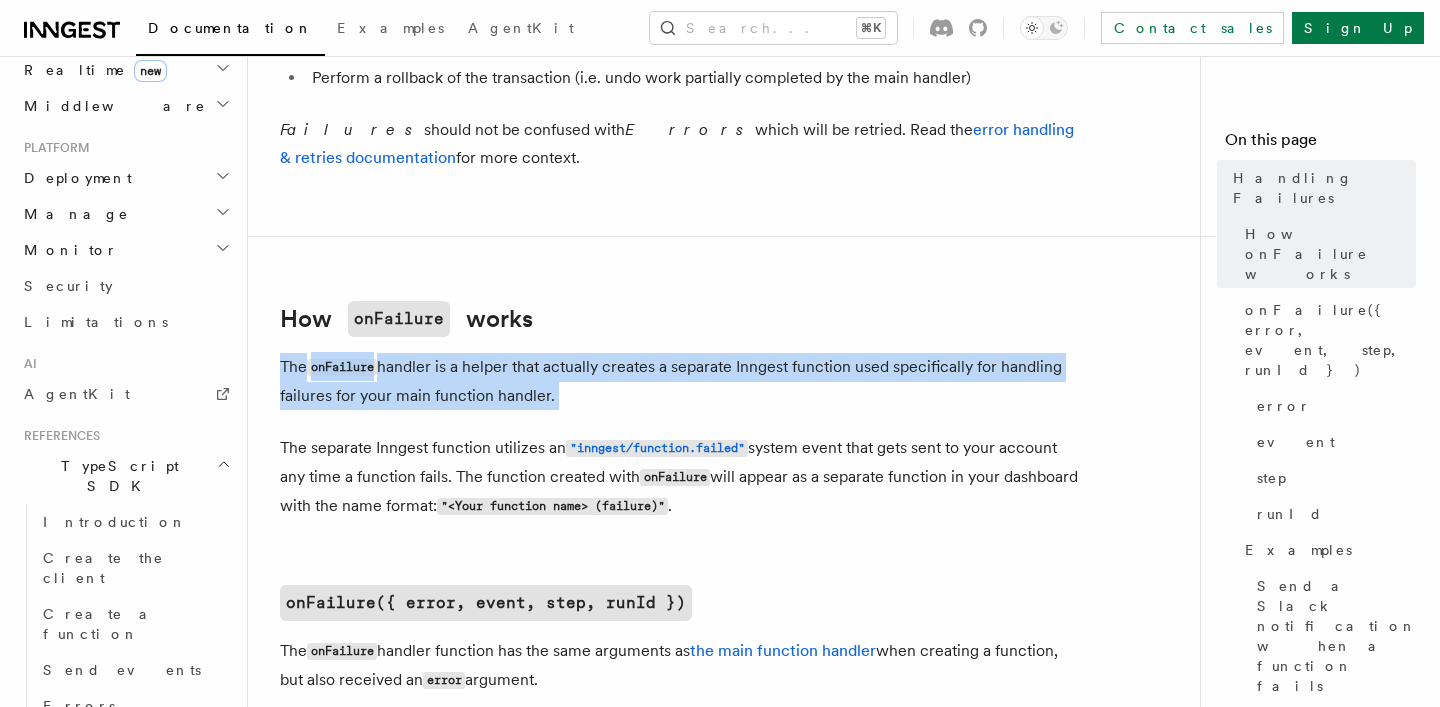click on "The  onFailure  handler is a helper that actually creates a separate Inngest function used specifically for handling failures for your main function handler." at bounding box center (680, 381) 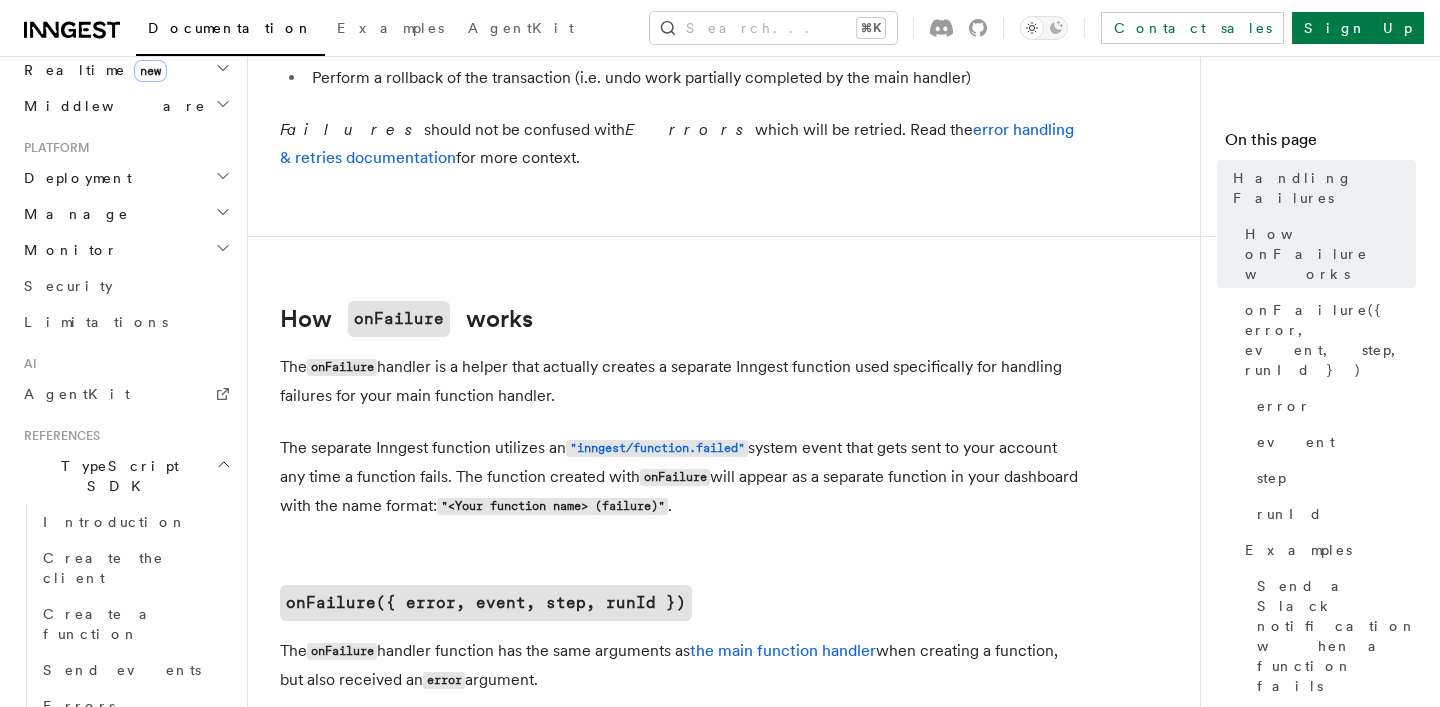 click on "The  onFailure  handler is a helper that actually creates a separate Inngest function used specifically for handling failures for your main function handler." at bounding box center [680, 381] 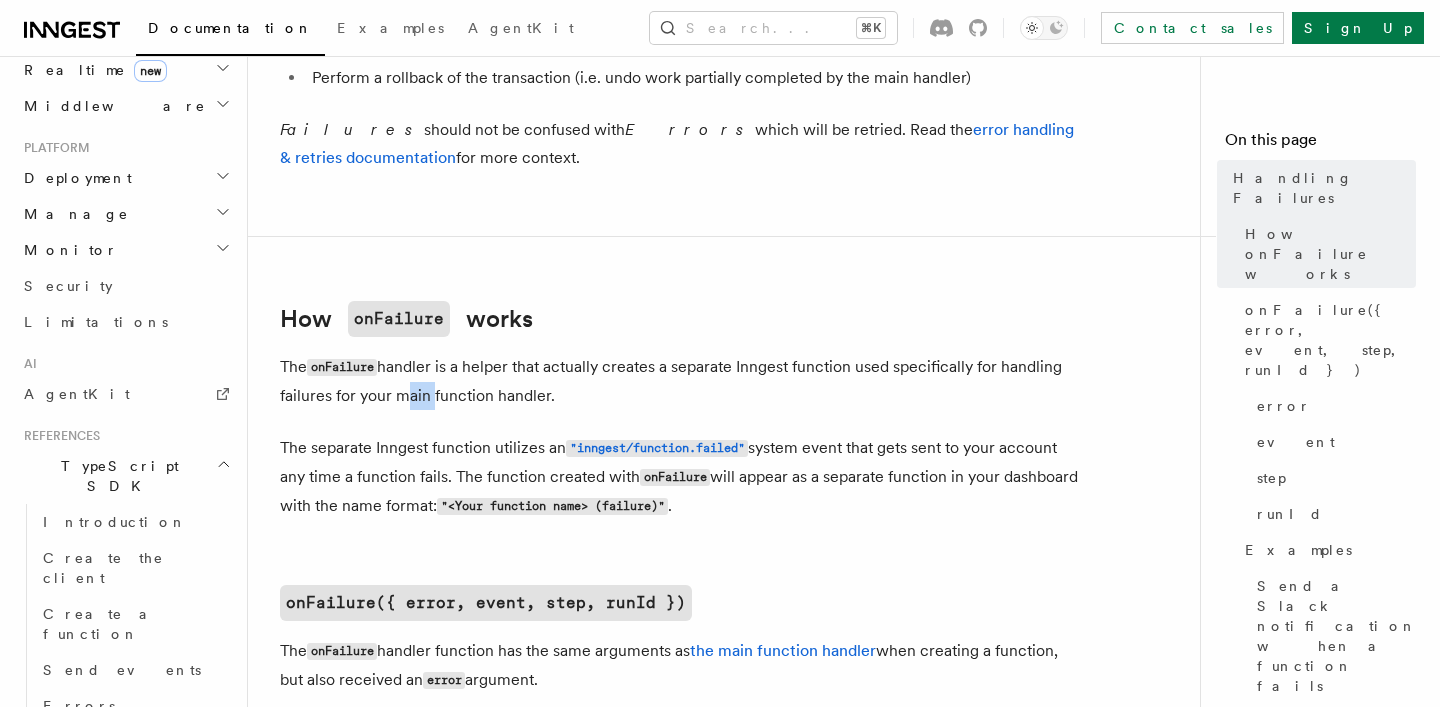 click on "The  onFailure  handler is a helper that actually creates a separate Inngest function used specifically for handling failures for your main function handler." at bounding box center (680, 381) 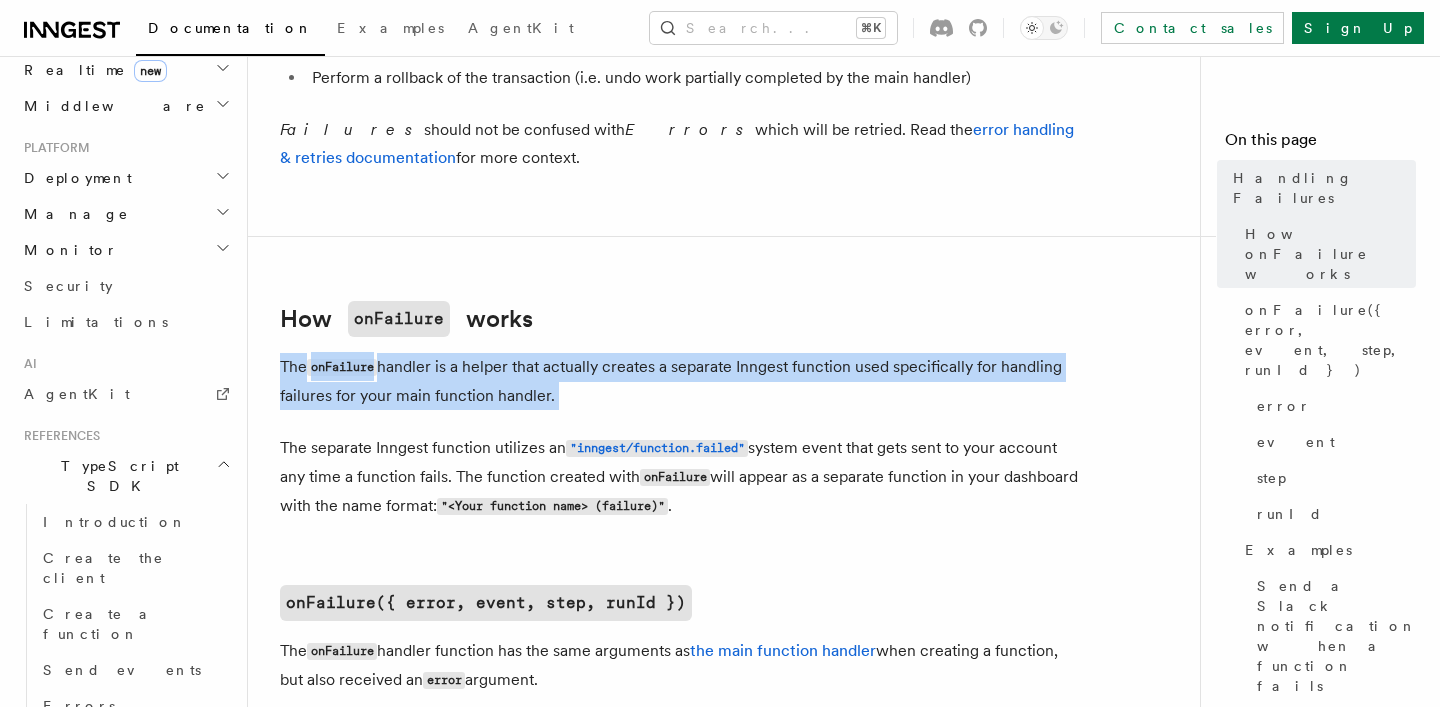 click on "The  onFailure  handler is a helper that actually creates a separate Inngest function used specifically for handling failures for your main function handler." at bounding box center (680, 381) 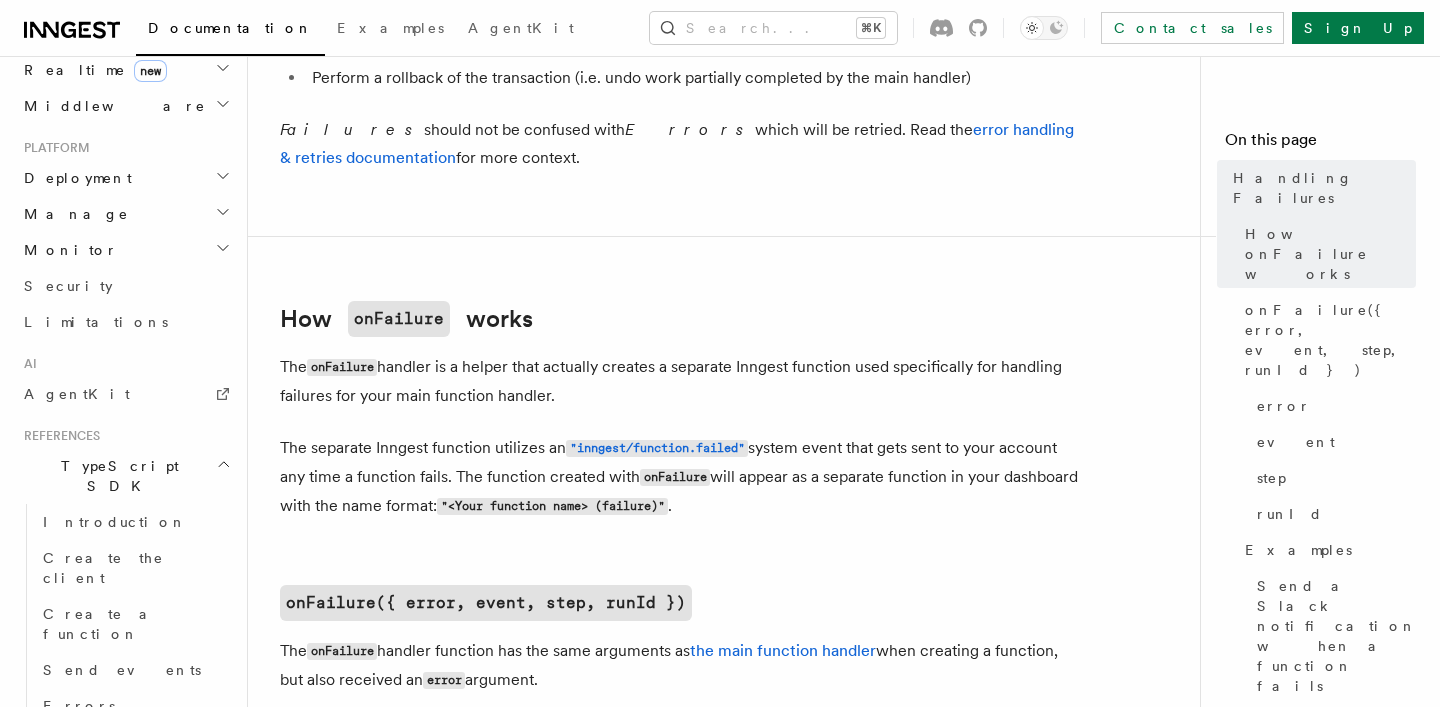click on "The separate Inngest function utilizes an  "inngest/function.failed"  system event that gets sent to your account any time a function fails. The function created with  onFailure  will appear as a separate function in your dashboard with the name format:  "<Your function name> (failure)" ." at bounding box center [680, 477] 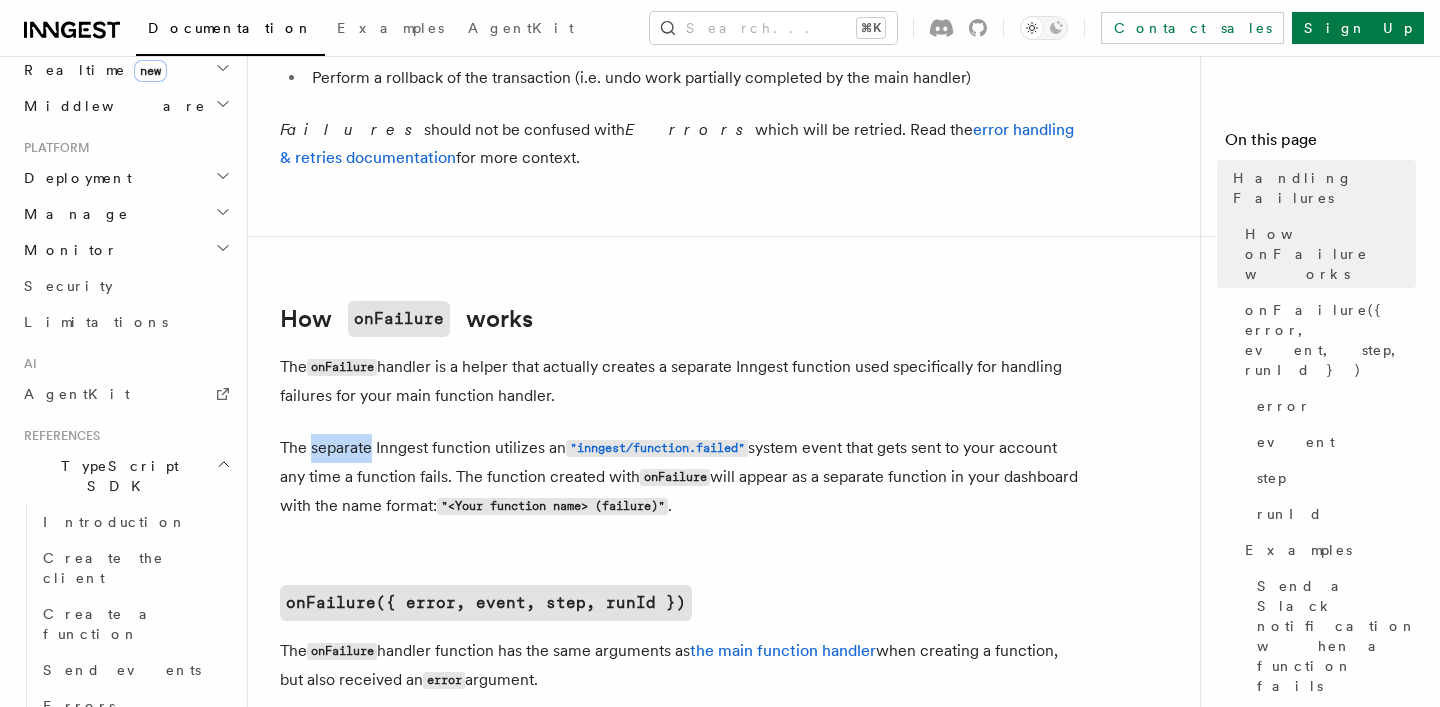 click on "The separate Inngest function utilizes an  "inngest/function.failed"  system event that gets sent to your account any time a function fails. The function created with  onFailure  will appear as a separate function in your dashboard with the name format:  "<Your function name> (failure)" ." at bounding box center [680, 477] 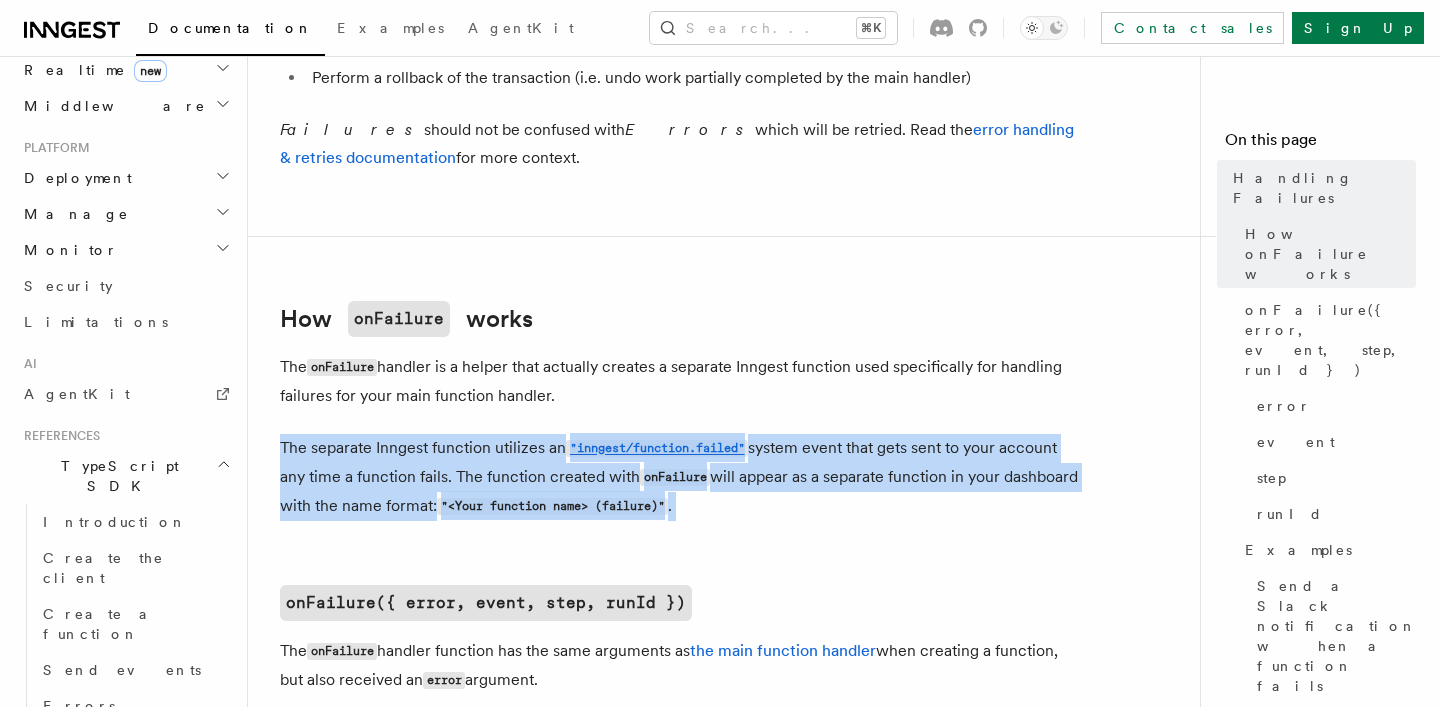 click on "The separate Inngest function utilizes an  "inngest/function.failed"  system event that gets sent to your account any time a function fails. The function created with  onFailure  will appear as a separate function in your dashboard with the name format:  "<Your function name> (failure)" ." at bounding box center [680, 477] 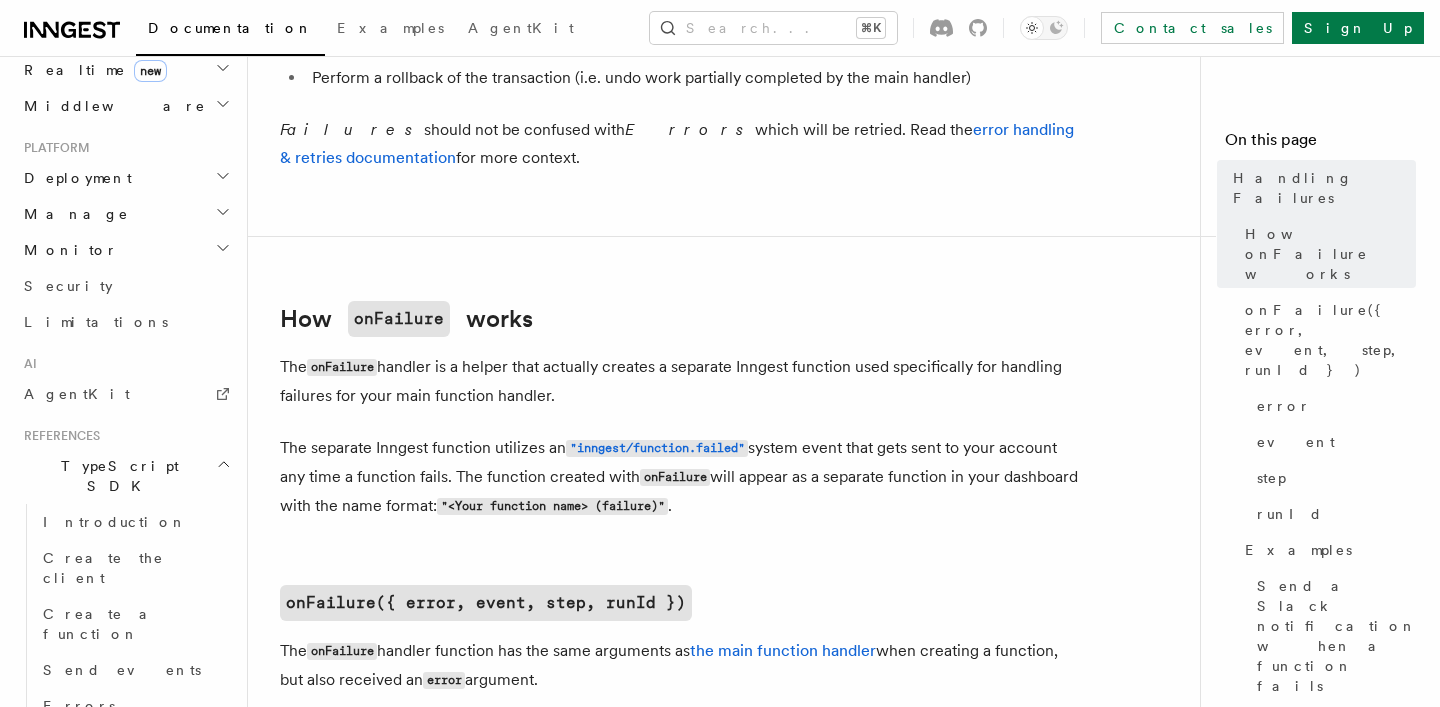 click on "The separate Inngest function utilizes an  "inngest/function.failed"  system event that gets sent to your account any time a function fails. The function created with  onFailure  will appear as a separate function in your dashboard with the name format:  "<Your function name> (failure)" ." at bounding box center (680, 477) 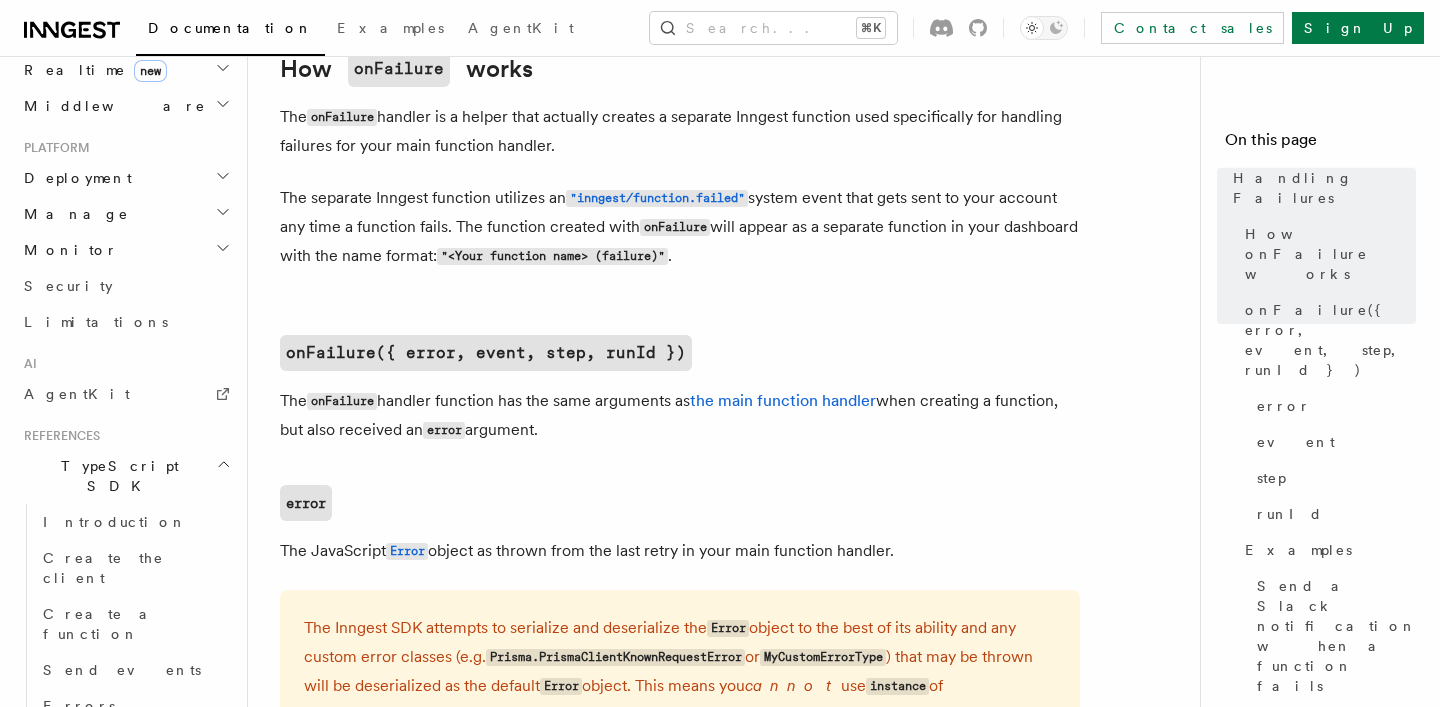 scroll, scrollTop: 1005, scrollLeft: 0, axis: vertical 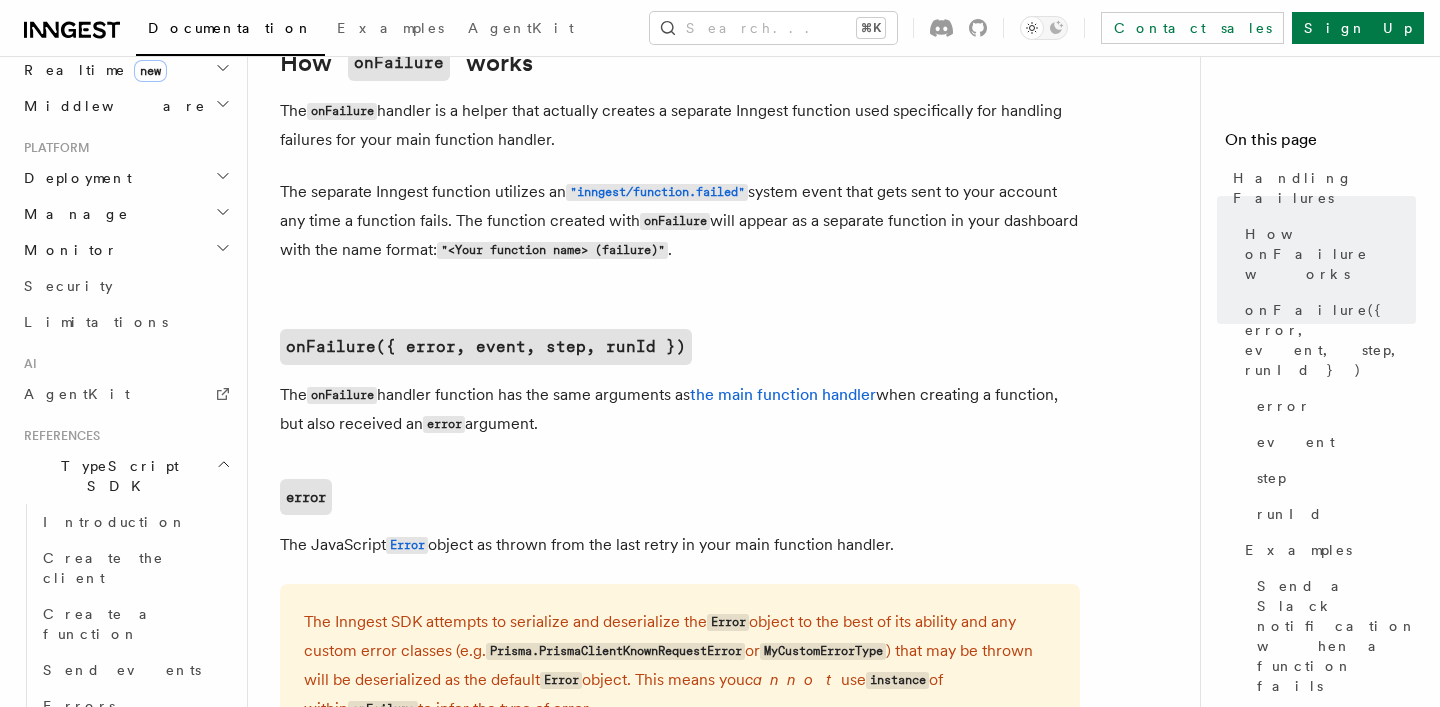 click on "The  onFailure  handler function has the same arguments as  the main function handler  when creating a function, but also received an  error  argument." at bounding box center [680, 410] 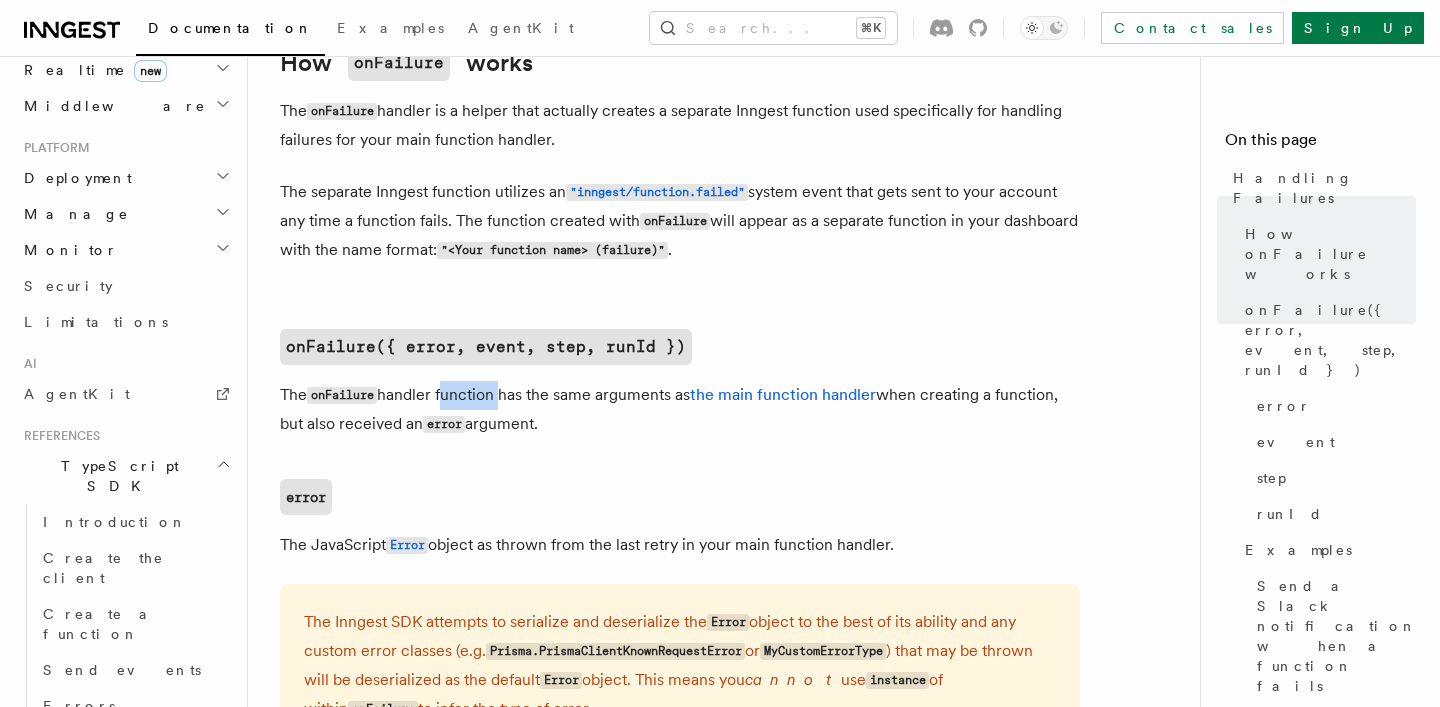 click on "The  onFailure  handler function has the same arguments as  the main function handler  when creating a function, but also received an  error  argument." at bounding box center [680, 410] 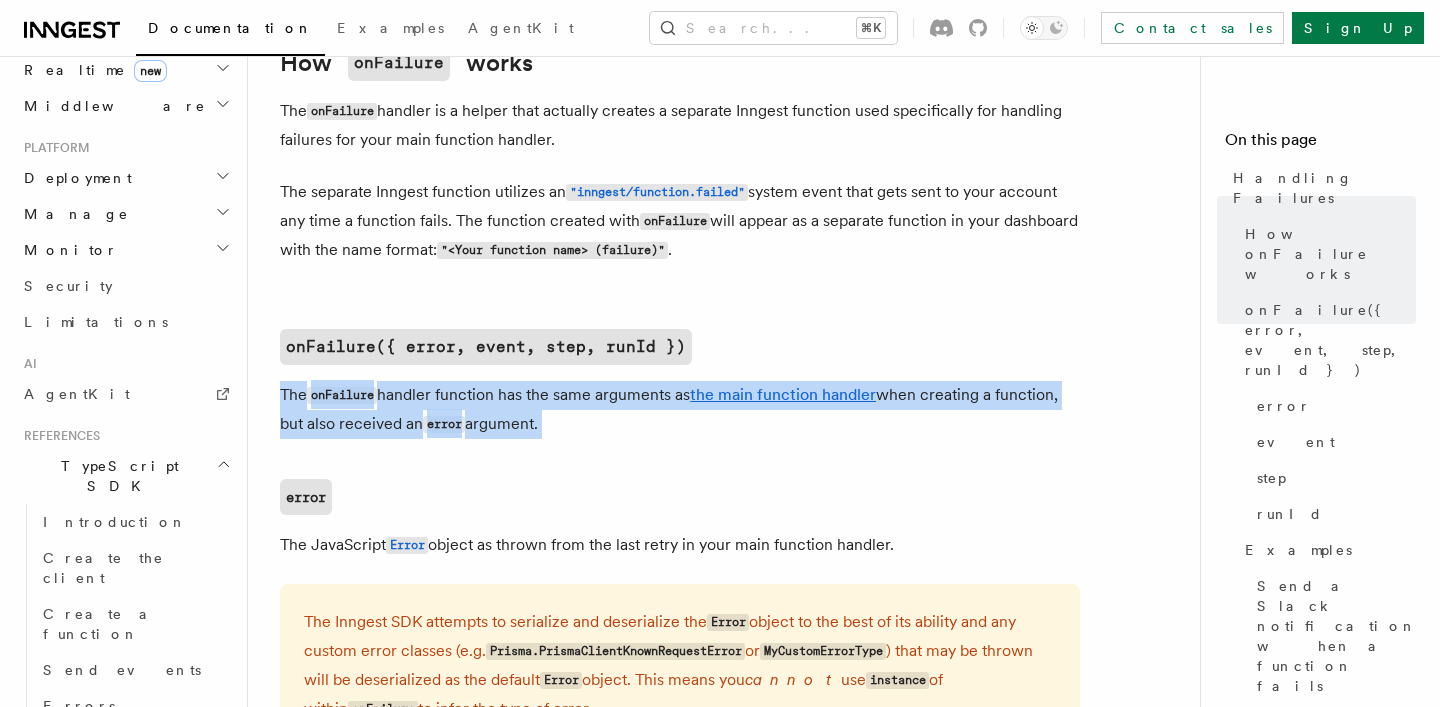 click on "The  onFailure  handler function has the same arguments as  the main function handler  when creating a function, but also received an  error  argument." at bounding box center [680, 410] 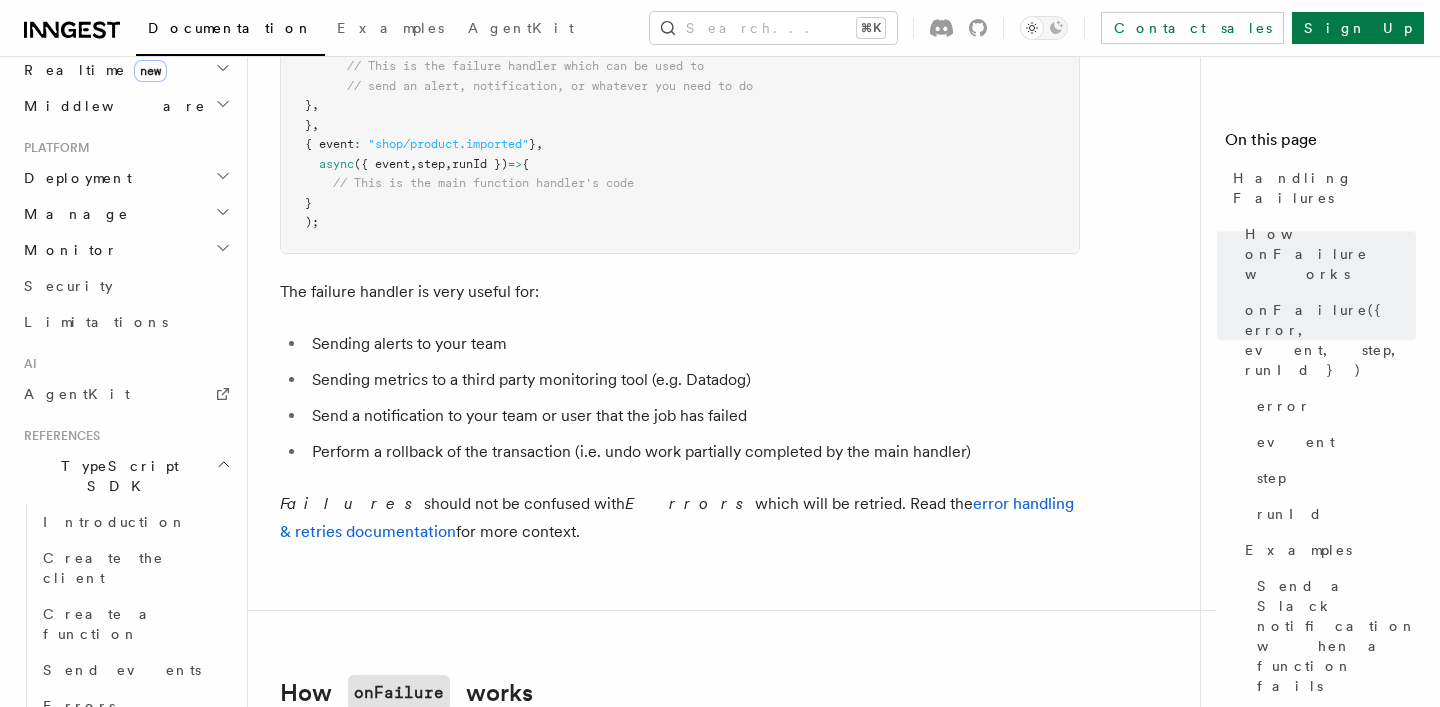 scroll, scrollTop: 0, scrollLeft: 0, axis: both 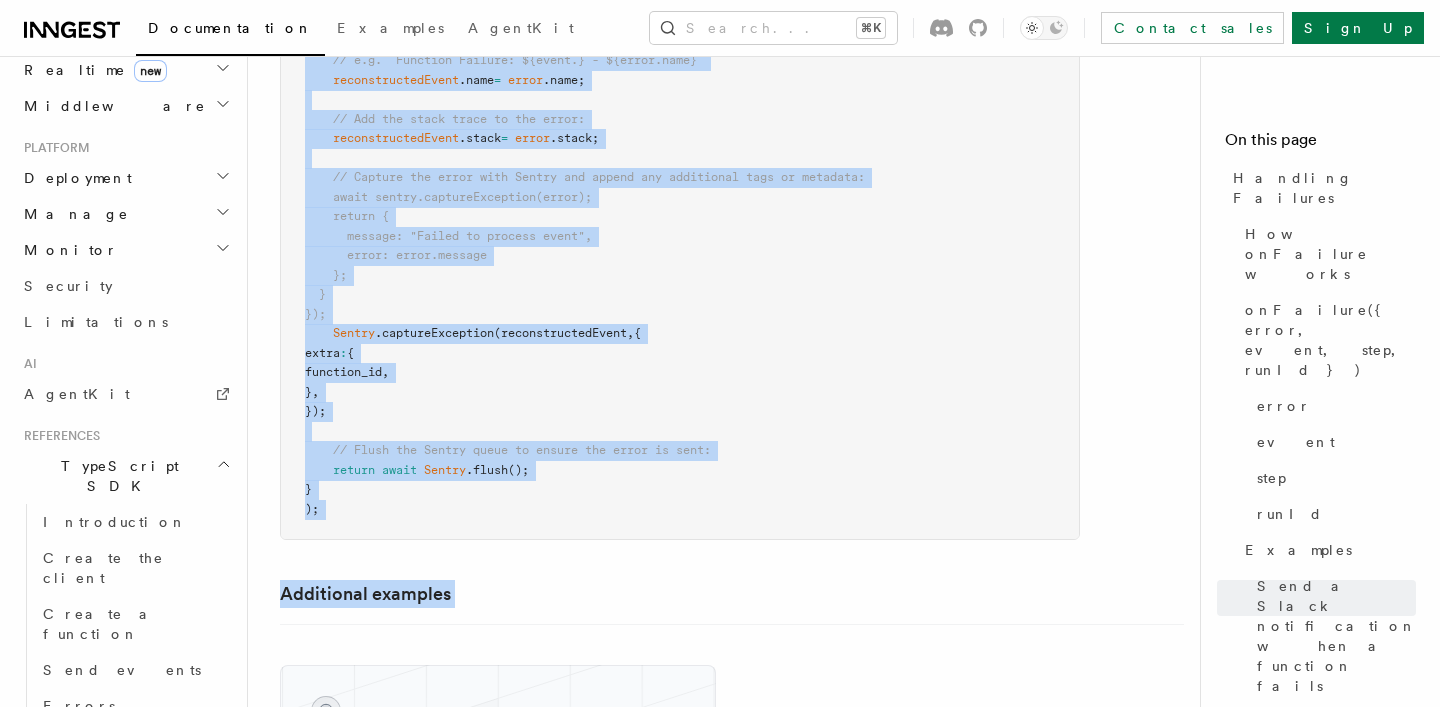 drag, startPoint x: 272, startPoint y: 127, endPoint x: 613, endPoint y: 341, distance: 402.5879 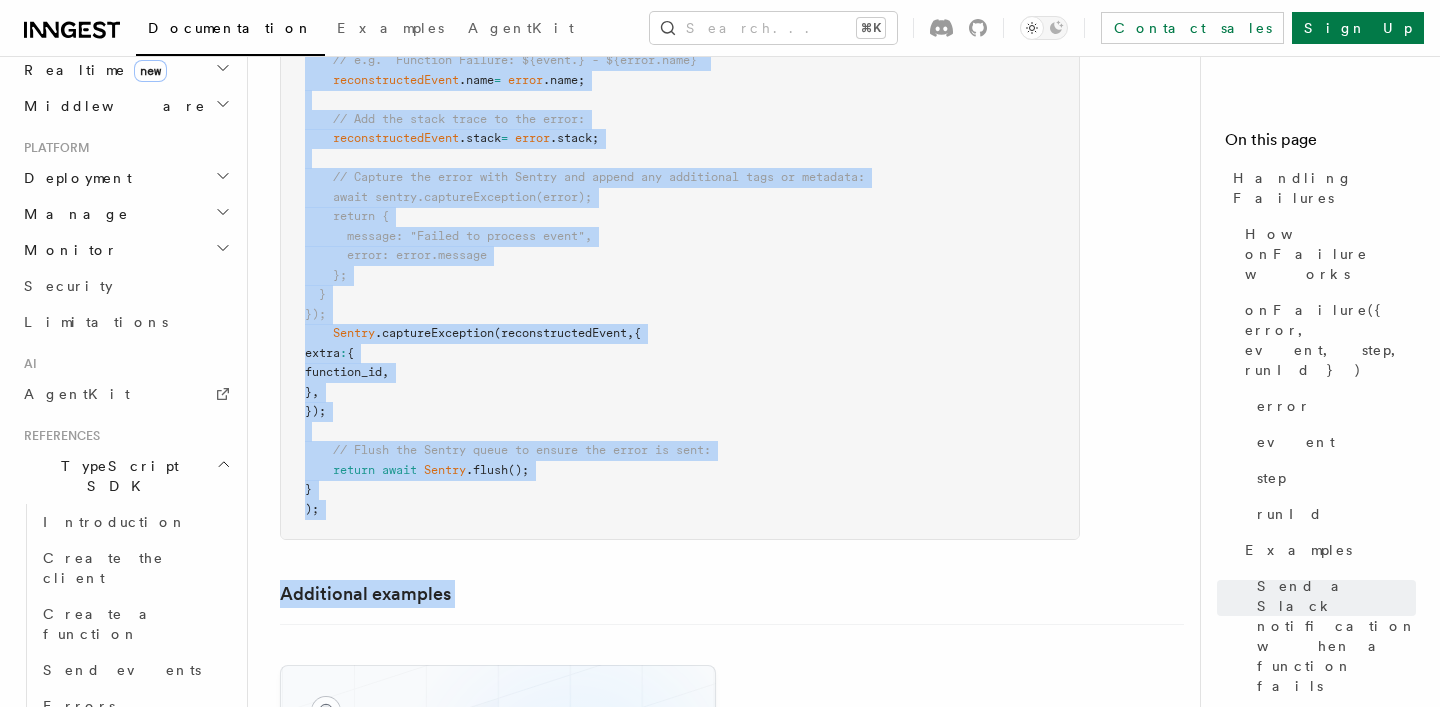 copy on "Handling Failures
Define any failure handlers for your function with the  onFailure  option. This function will be automatically called when your function fails after it's maximum number of retries. Alternatively, you can use the  "inngest/function.failed"  system event to handle failures across all functions.
Copy Copied import  { inngest }  from   "./client" ;
export   default   inngest .createFunction (
{
id :   "import-product-images" ,
onFailure :   async  ({ error ,  event ,  step })  =>  {
// This is the failure handler which can be used to
// send an alert, notification, or whatever you need to do
} ,
} ,
{ event :   "shop/product.imported"  } ,
async  ({ event ,  step ,  runId })  =>  {
// This is the main function handler's code
}
);
The failure handler is very useful for:
Sending alerts to your team
Sending metrics to a third party monitoring tool (e.g. Datadog)
Send a notification to your team or user that the job ..." 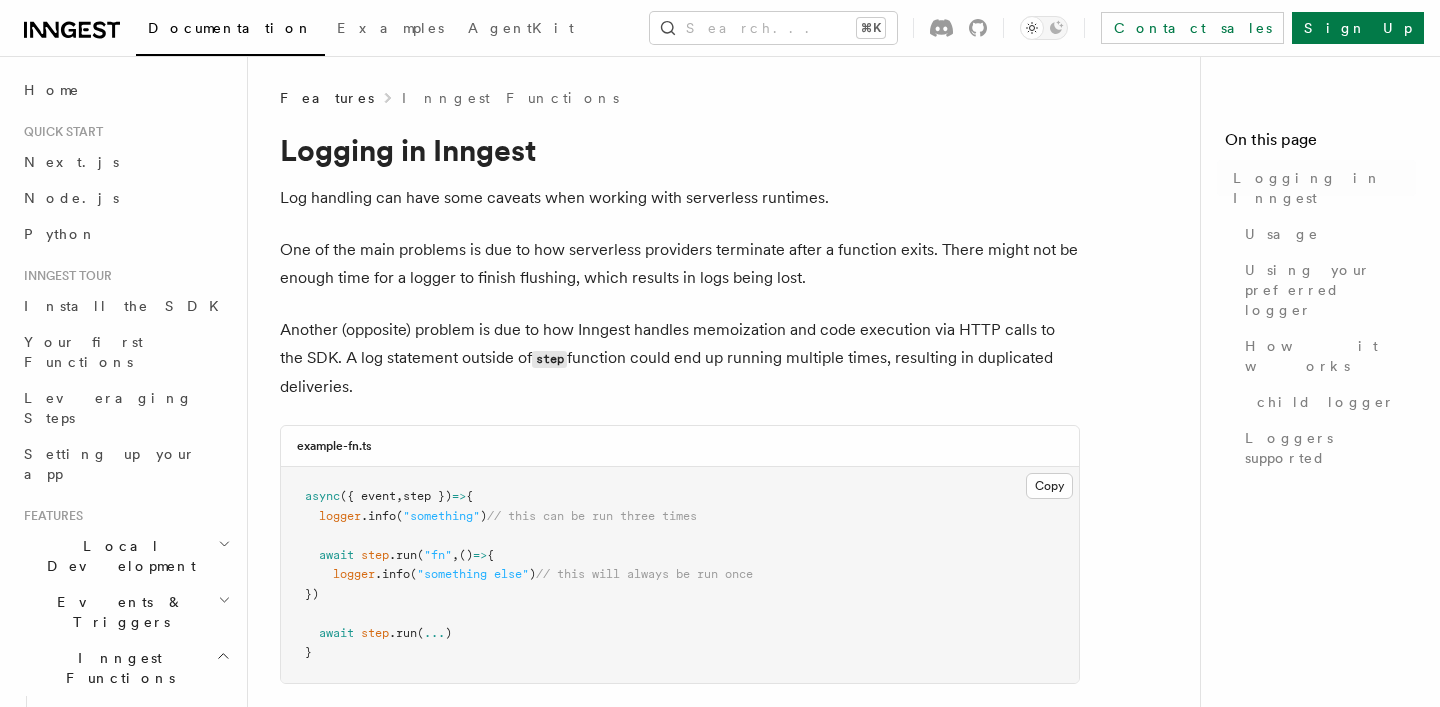 scroll, scrollTop: 0, scrollLeft: 0, axis: both 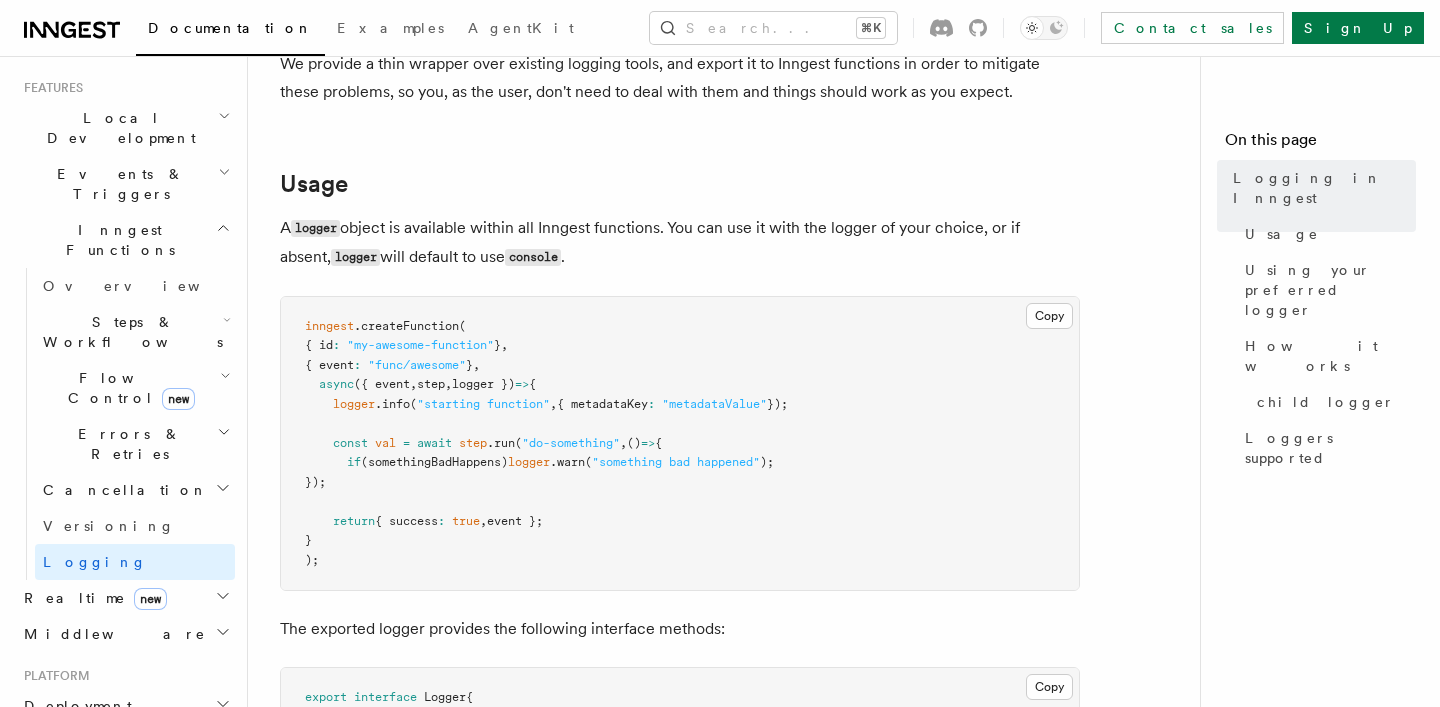 click on "A  logger  object is available within all Inngest functions. You can use it with the logger of your choice,
or if absent,  logger  will default to use  console ." at bounding box center [680, 243] 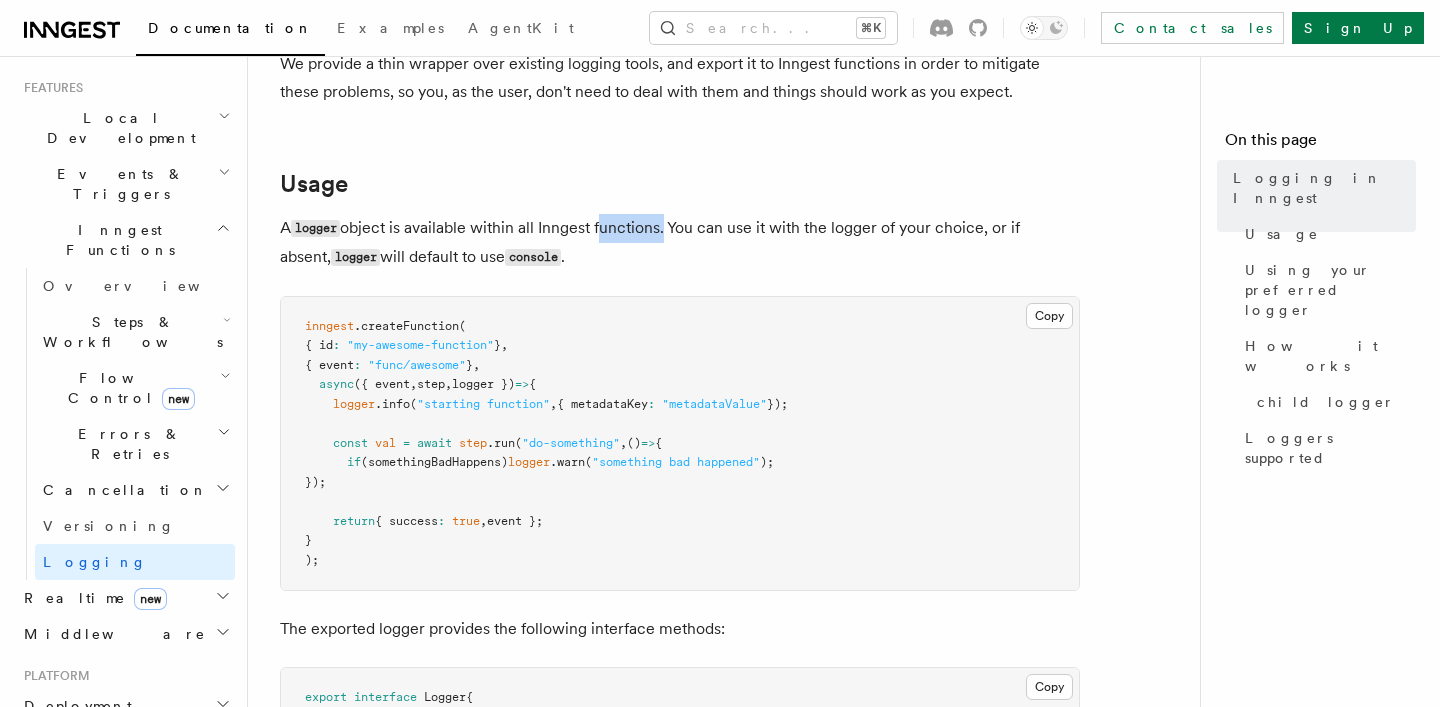 click on "A  logger  object is available within all Inngest functions. You can use it with the logger of your choice,
or if absent,  logger  will default to use  console ." at bounding box center (680, 243) 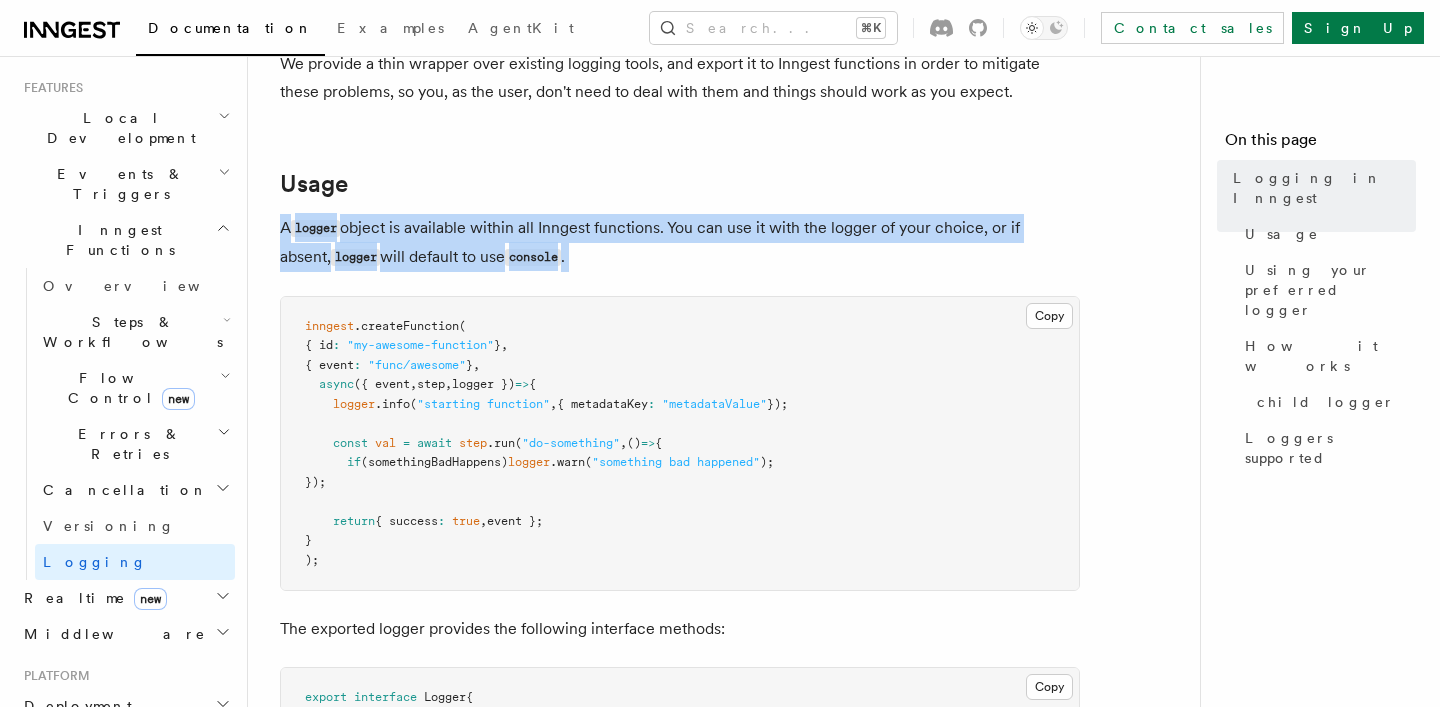 click on "A  logger  object is available within all Inngest functions. You can use it with the logger of your choice,
or if absent,  logger  will default to use  console ." at bounding box center [680, 243] 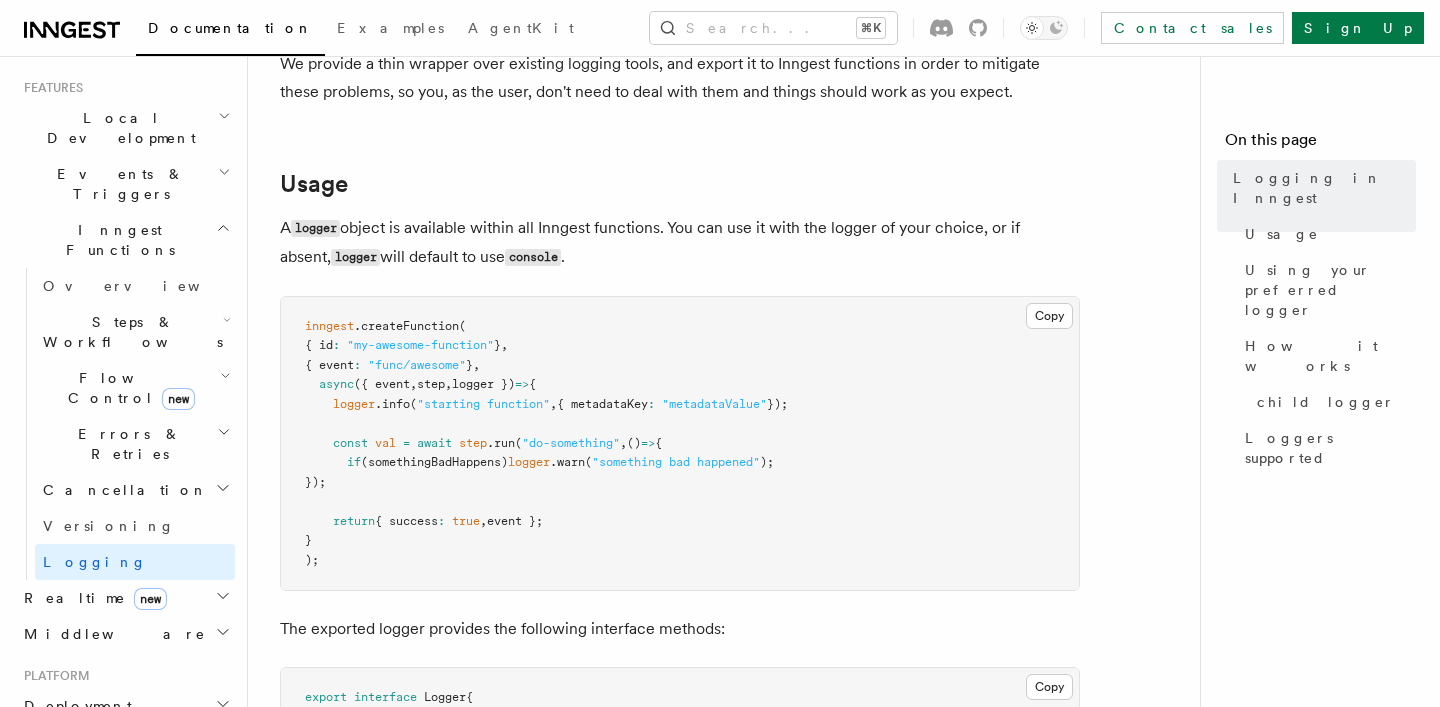 click on "Features Inngest Functions Logging in Inngest
Log handling can have some caveats when working with serverless runtimes.
One of the main problems is due to how serverless providers terminate after a function exits.
There might not be enough time for a logger to finish flushing, which results in logs being lost.
Another (opposite) problem is due to how Inngest handles memoization and code execution via HTTP calls to the SDK.
A log statement outside of  step  function could end up running multiple times, resulting in duplicated deliveries.
example-fn.ts Copy Copied async  ({ event ,  step })  =>  {
logger .info ( "something" )  // this can be run three times
await   step .run ( "fn" ,  ()  =>  {
logger .info ( "something else" )  // this will always be run once
})
await   step .run ( ... )
}
Usage
A  logger  object is available within all Inngest functions. You can use it with the logger of your choice,
or if absent,  logger  will default to use  console .
Copy (" at bounding box center (732, 1238) 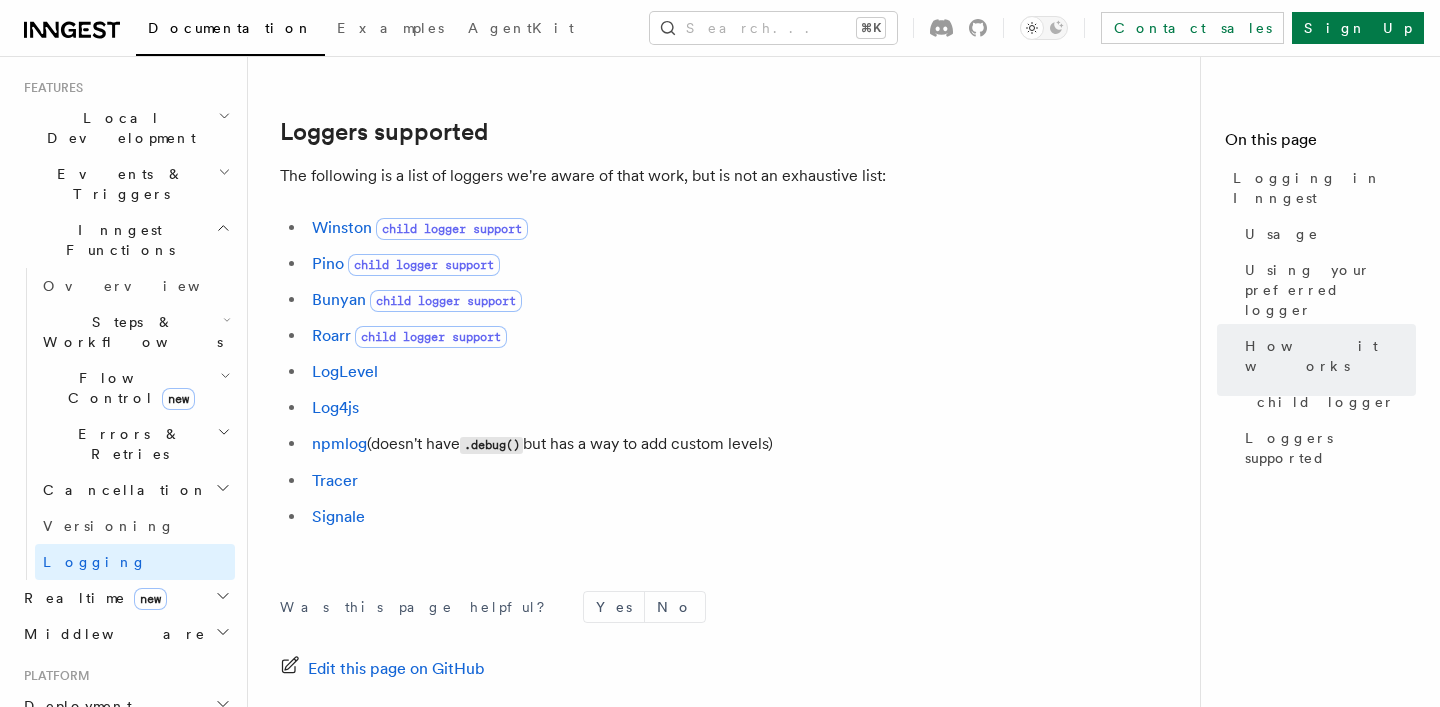 scroll, scrollTop: 2789, scrollLeft: 0, axis: vertical 